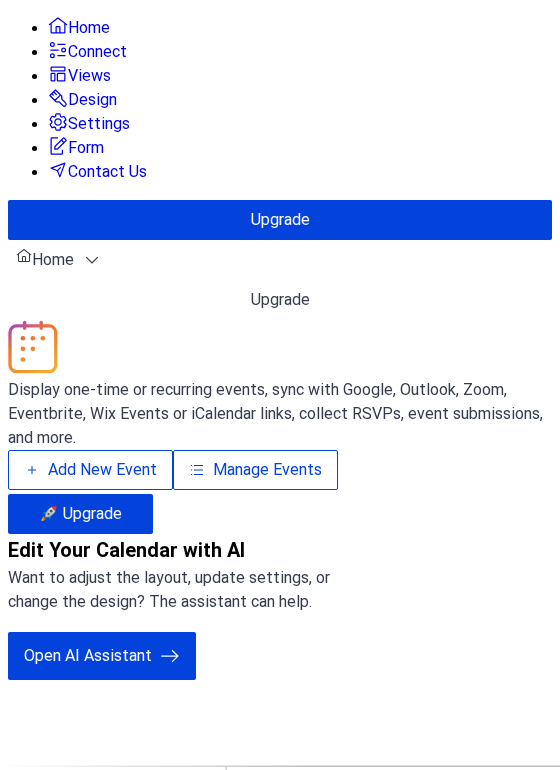 scroll, scrollTop: 0, scrollLeft: 0, axis: both 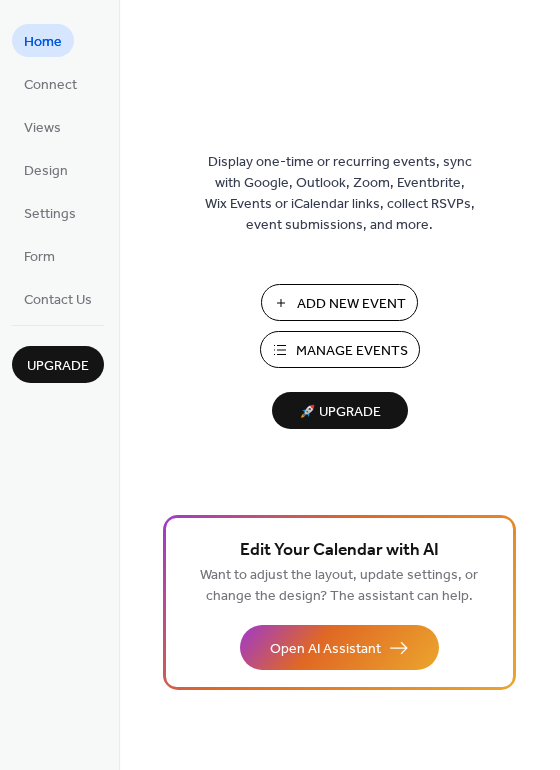 click on "Manage Events" at bounding box center [352, 351] 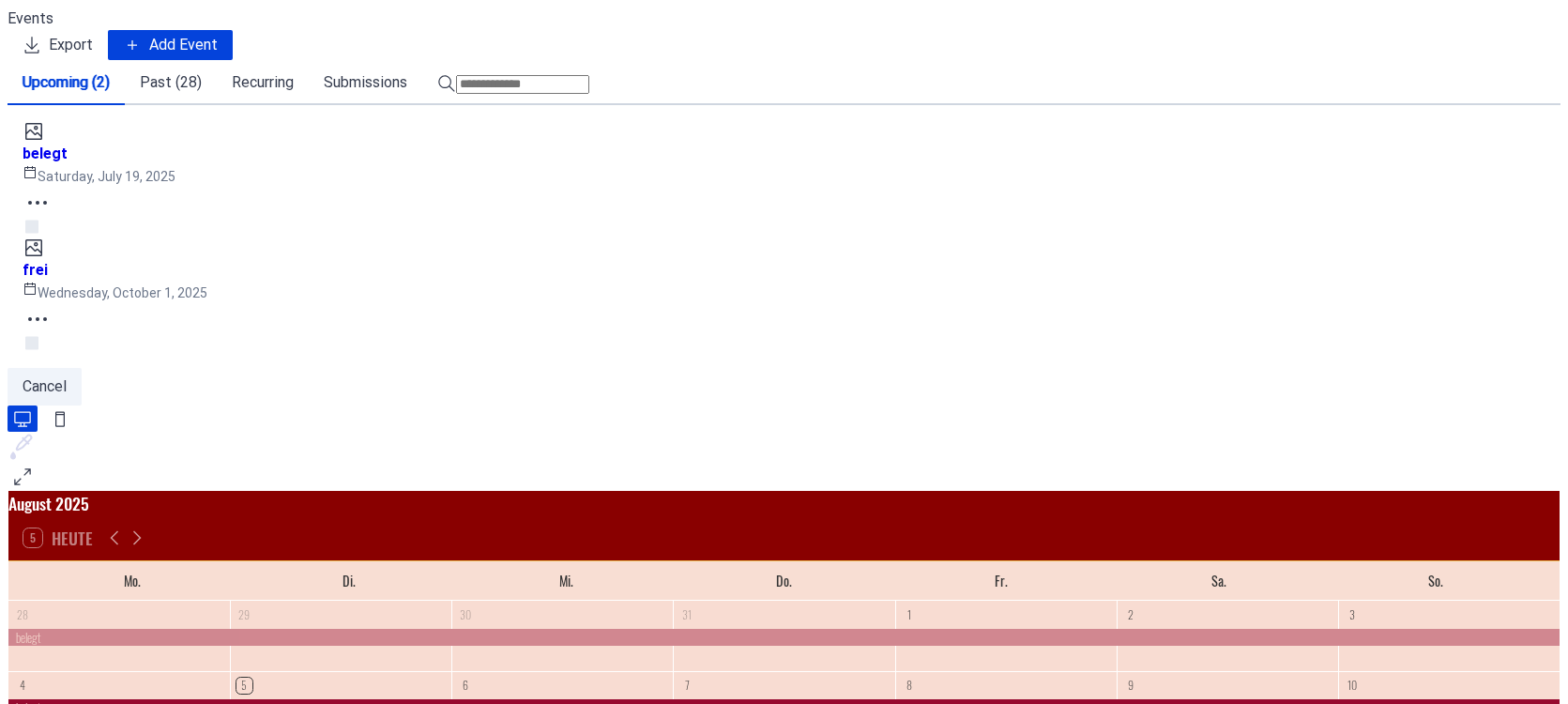 scroll, scrollTop: 0, scrollLeft: 0, axis: both 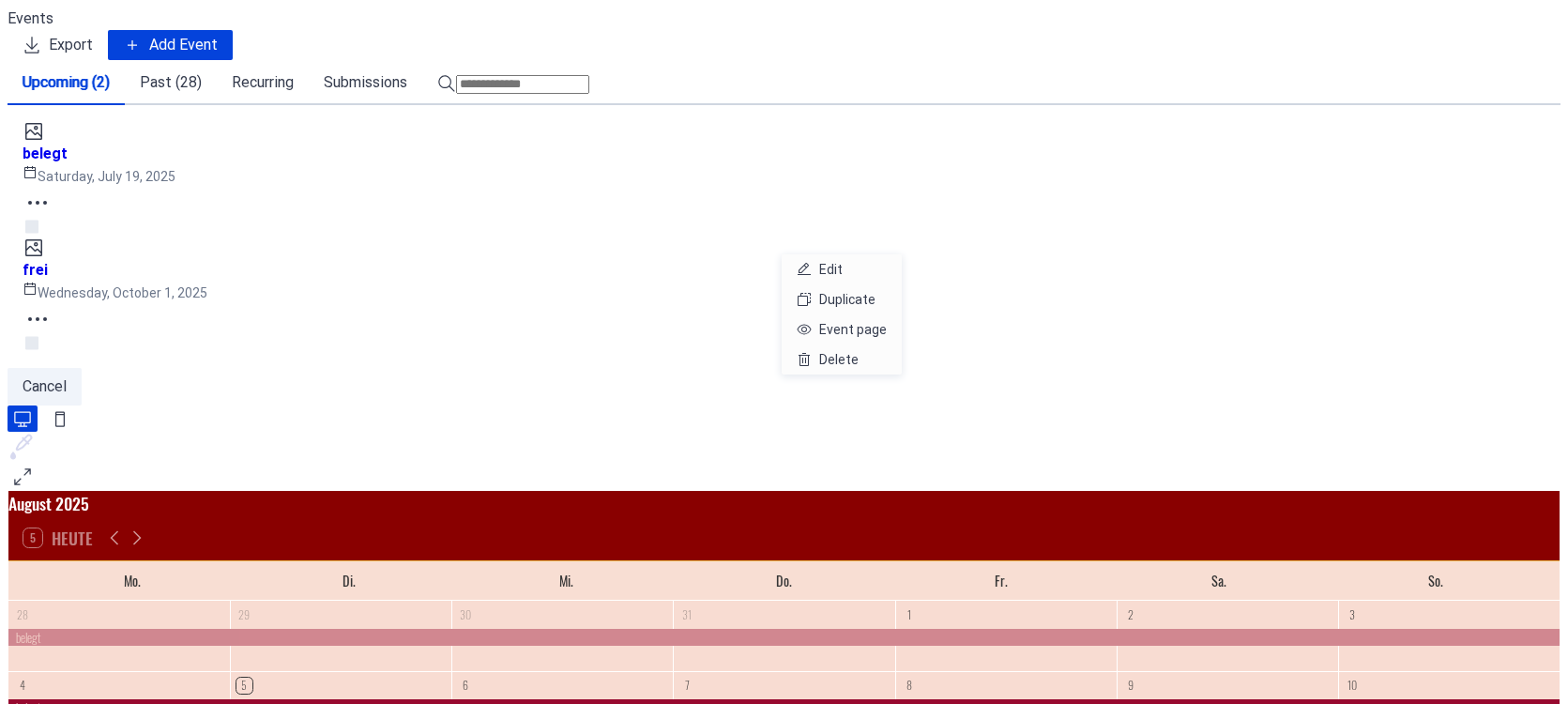click 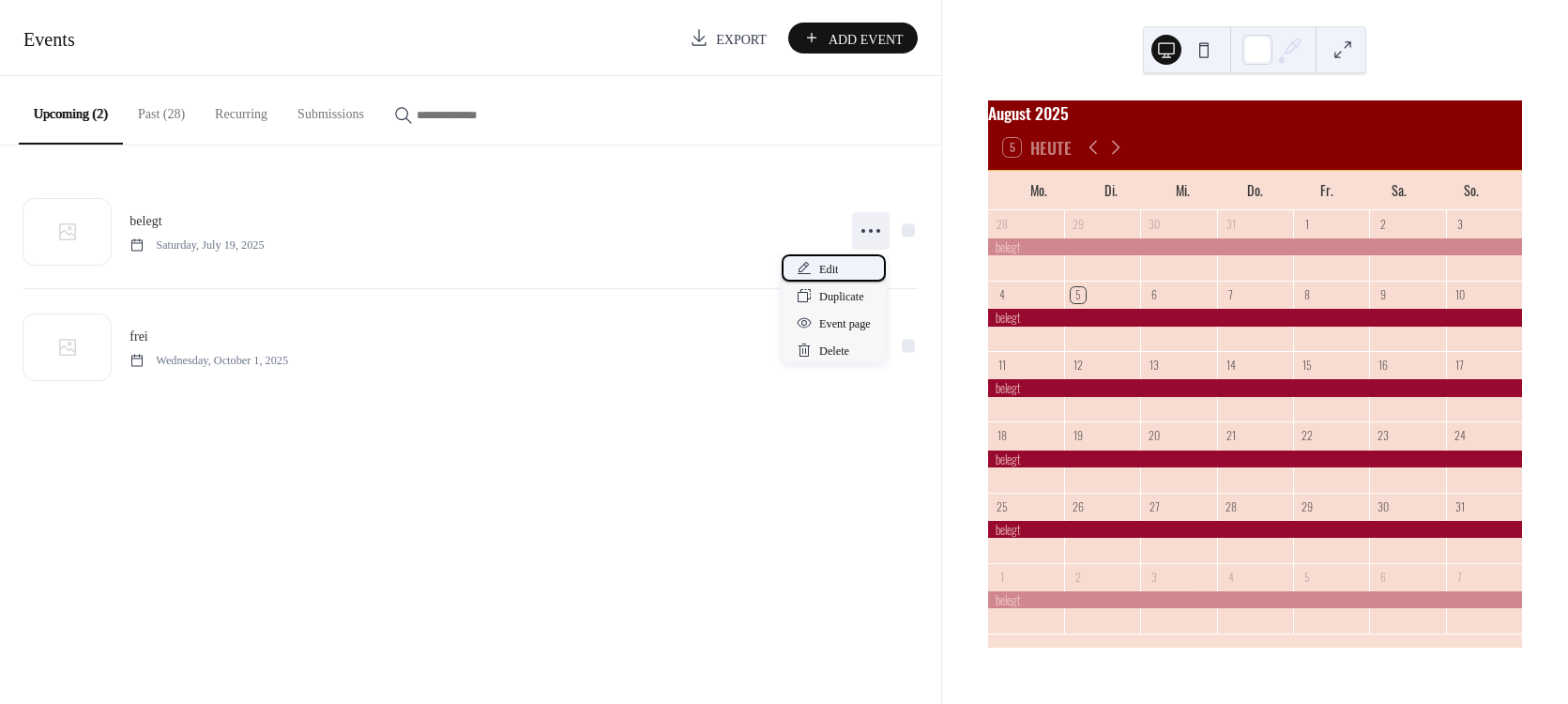 click on "Edit" at bounding box center (830, 269) 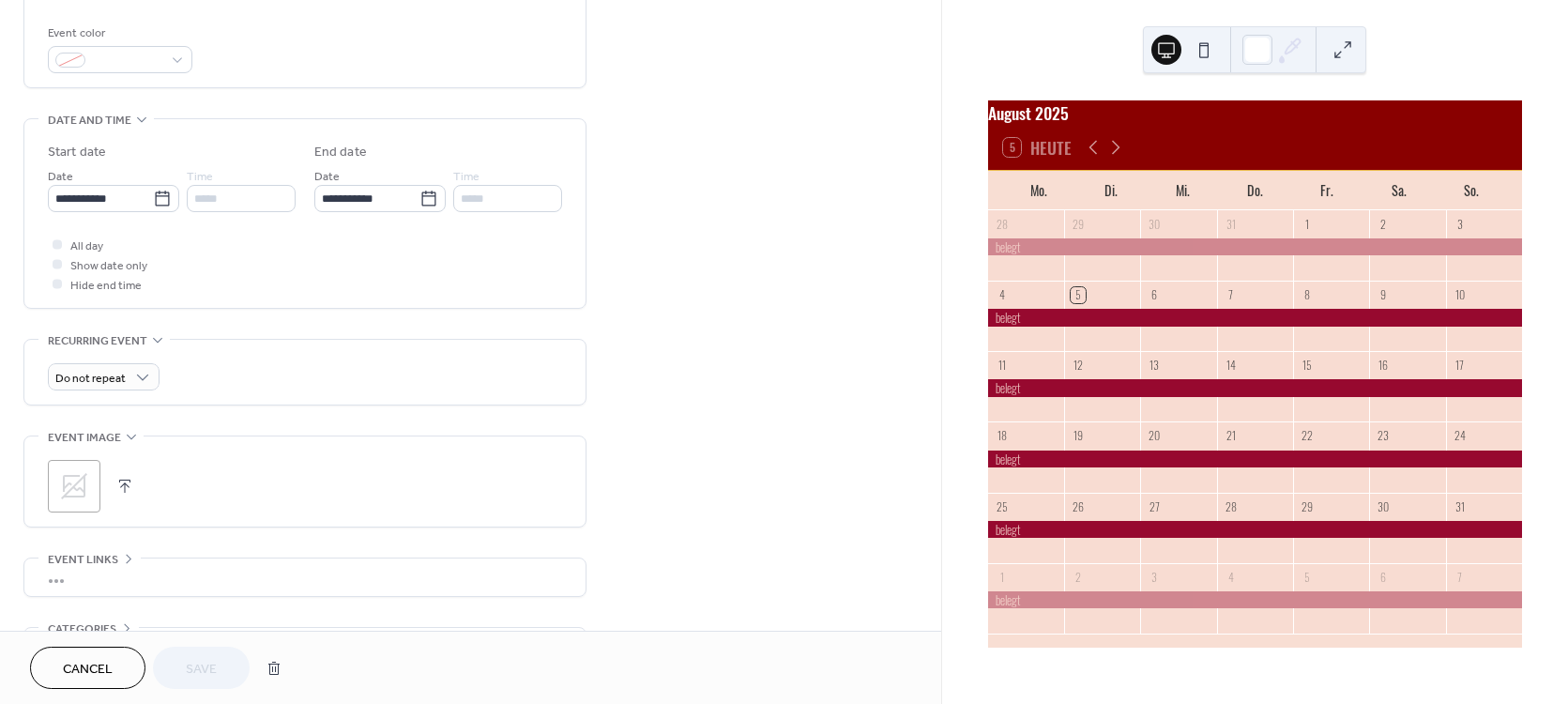 scroll, scrollTop: 496, scrollLeft: 0, axis: vertical 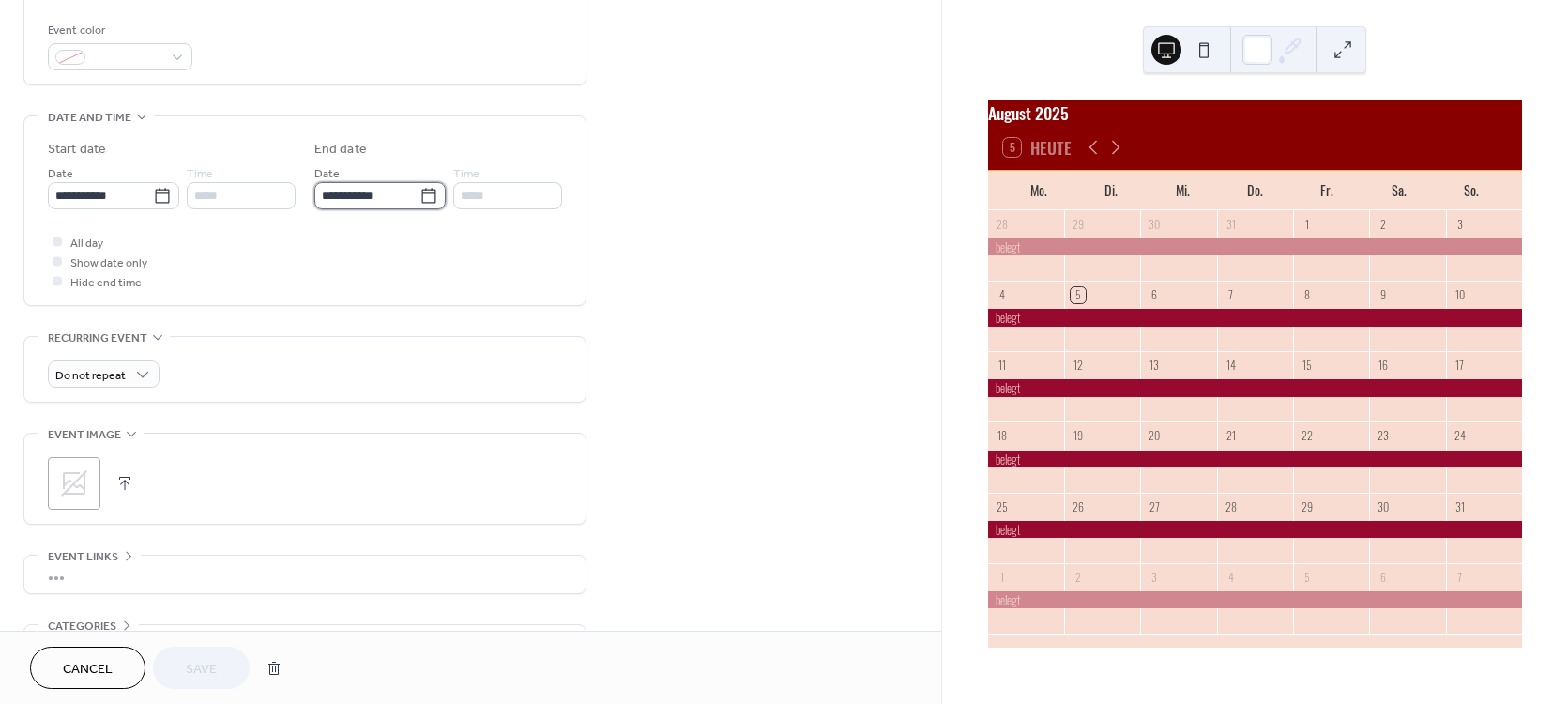 click on "**********" at bounding box center (367, 195) 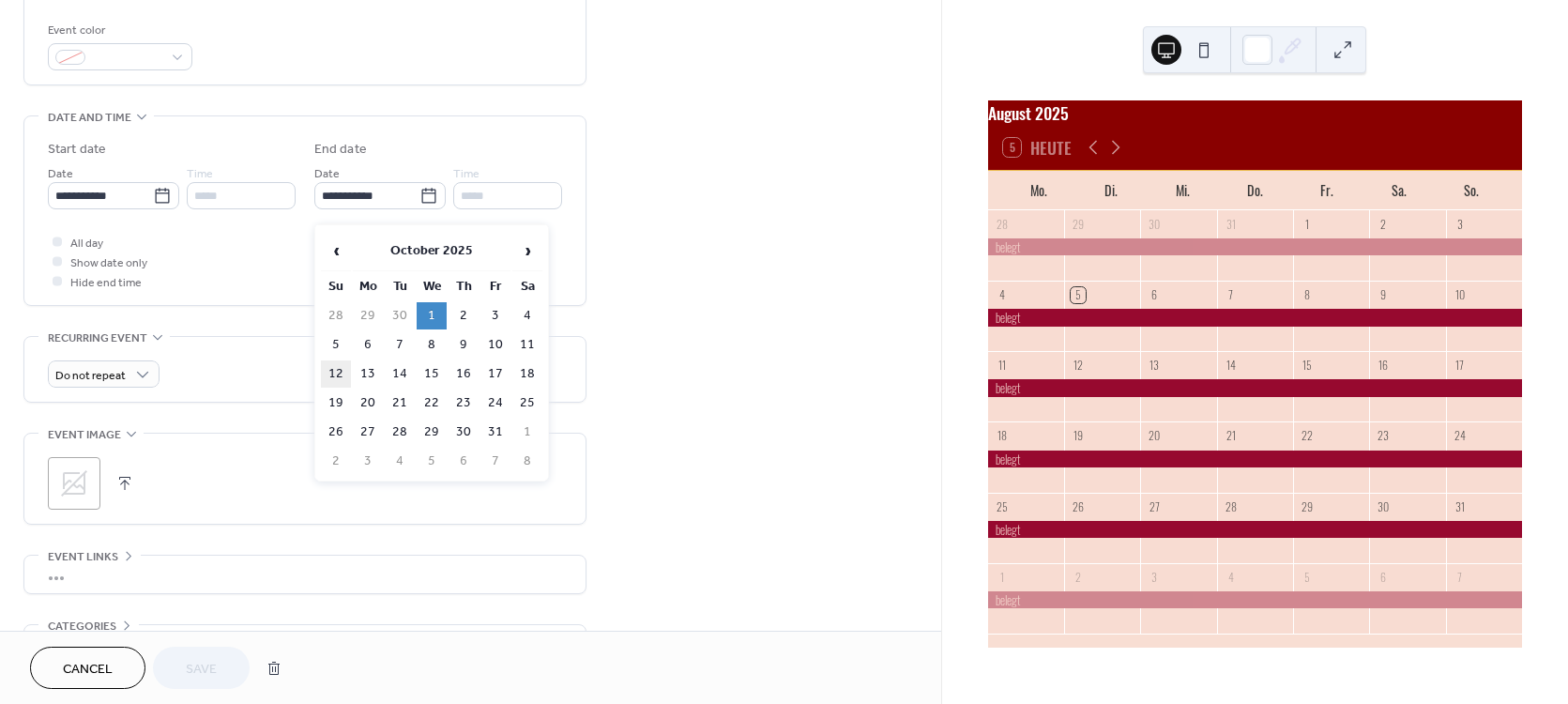 click on "12" at bounding box center [336, 374] 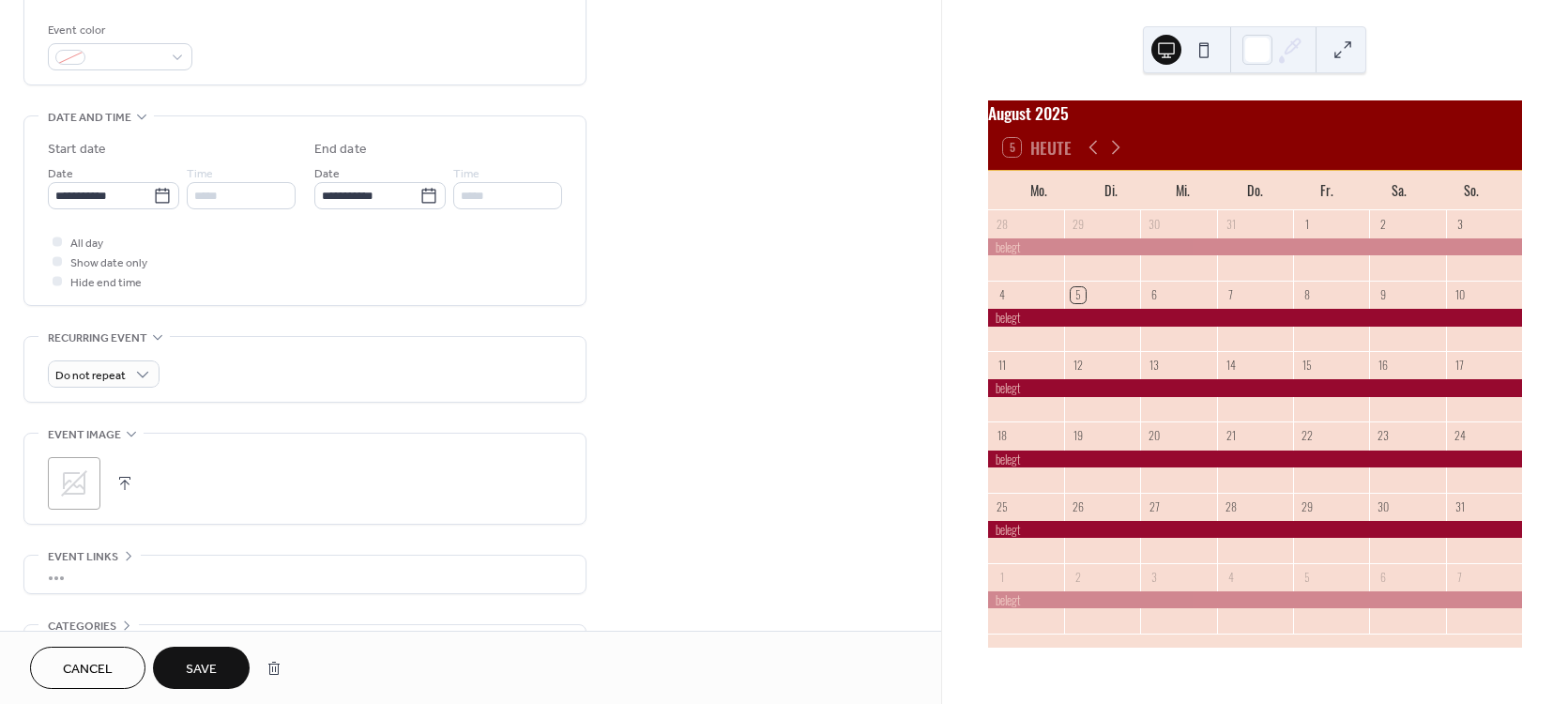 type on "**********" 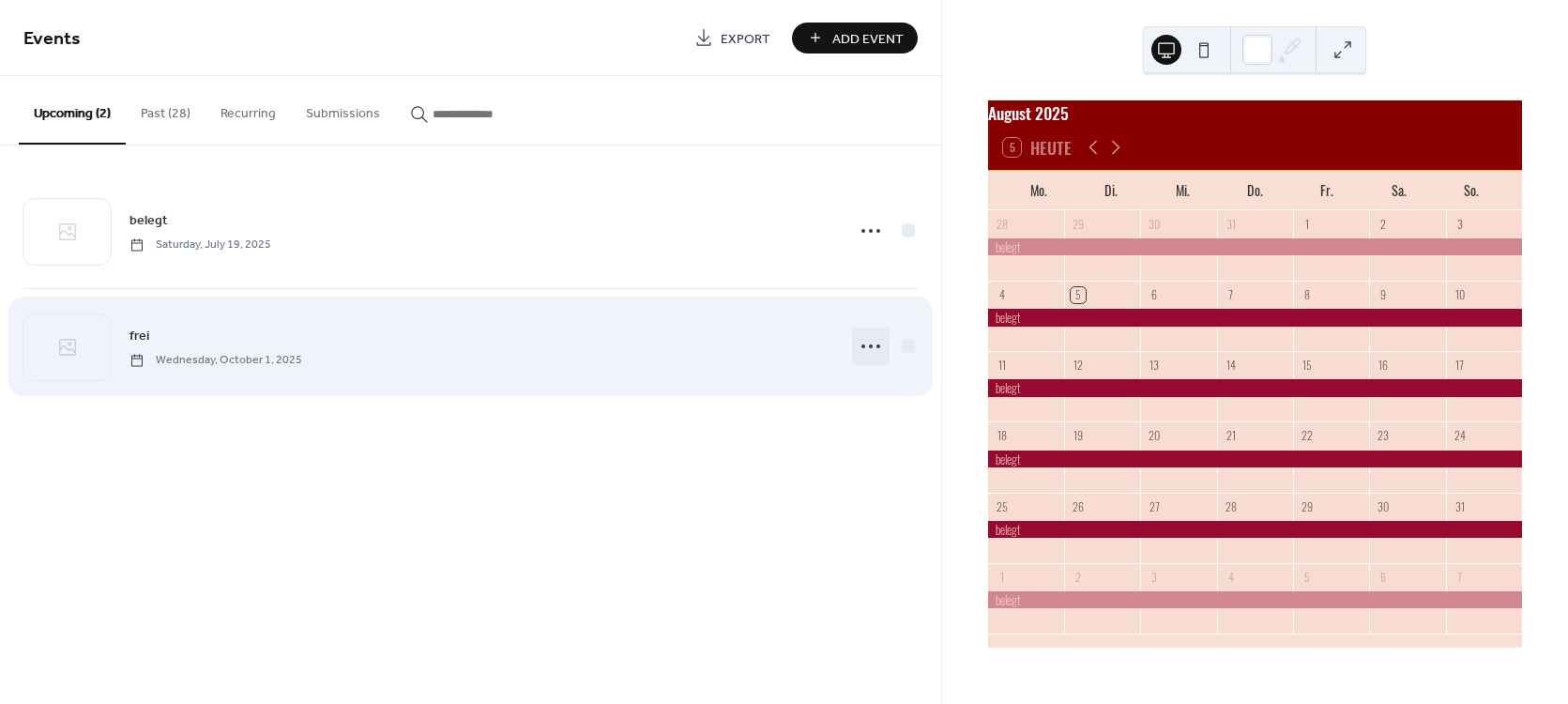 click 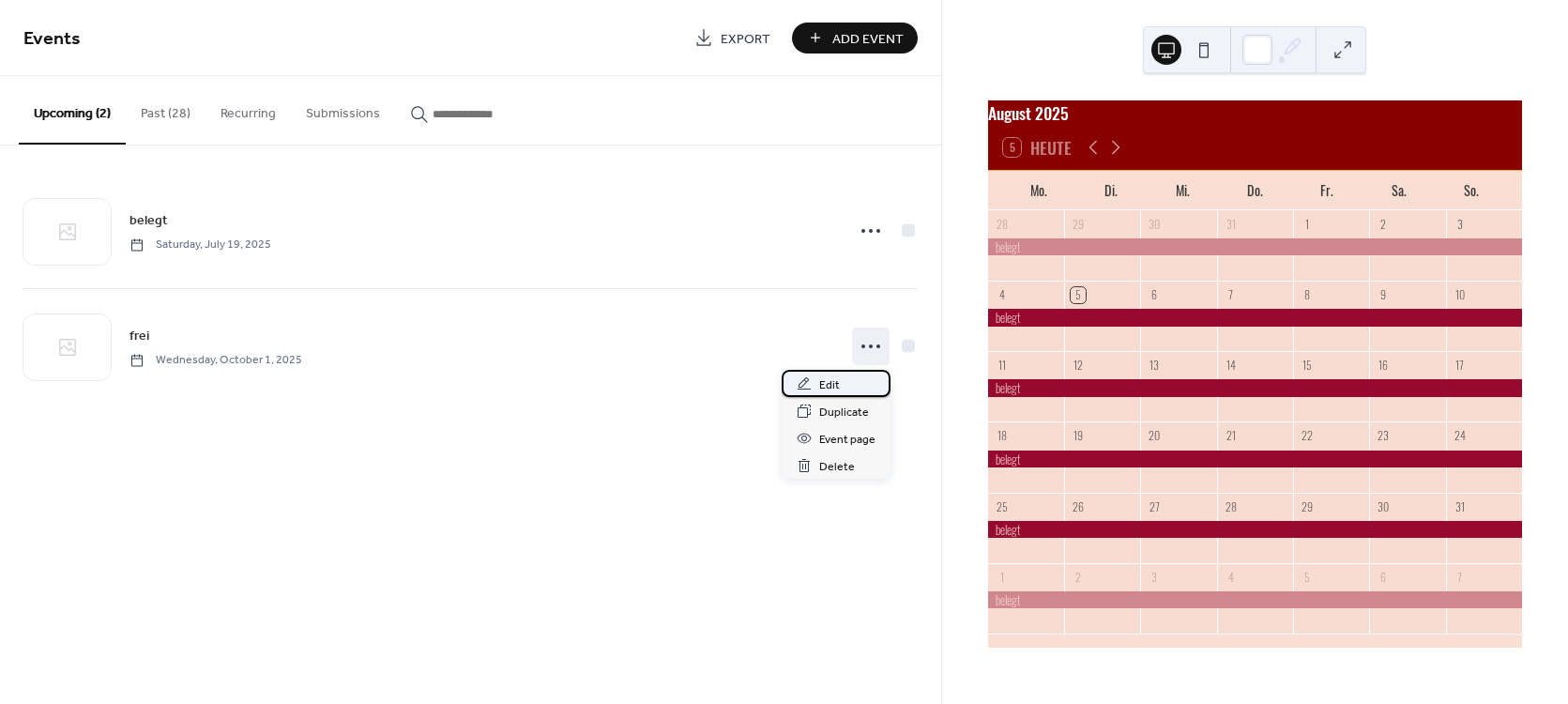 click on "Edit" at bounding box center [830, 385] 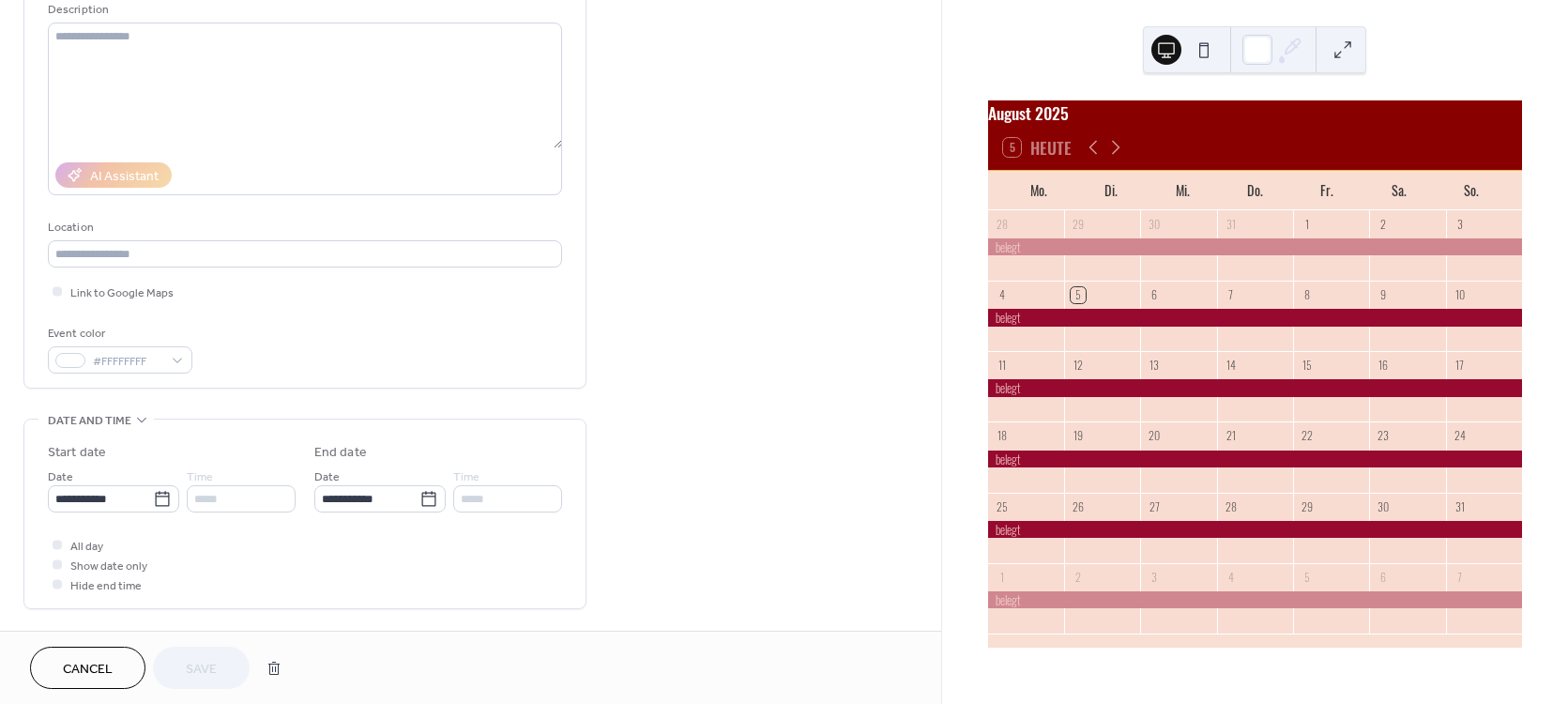 scroll, scrollTop: 214, scrollLeft: 0, axis: vertical 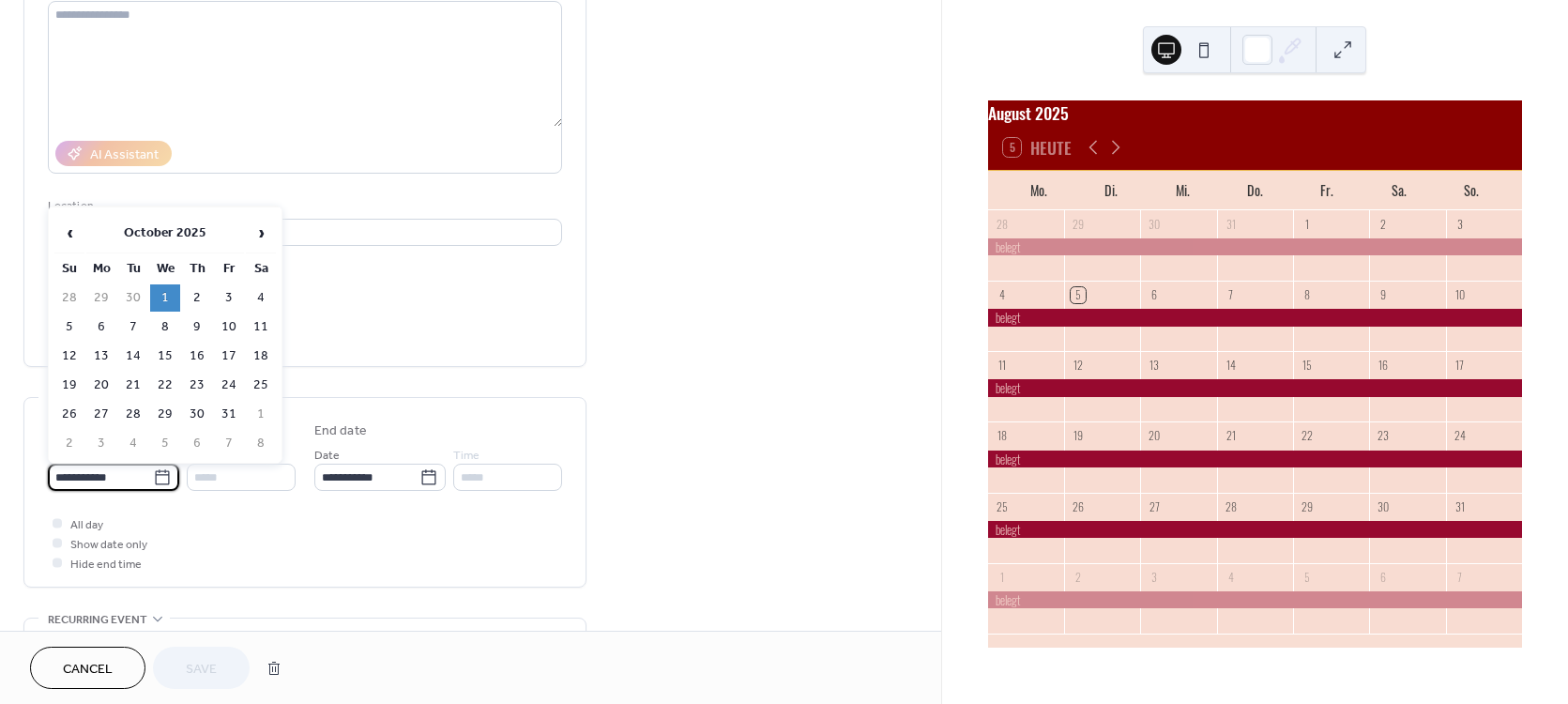 click on "**********" at bounding box center [100, 477] 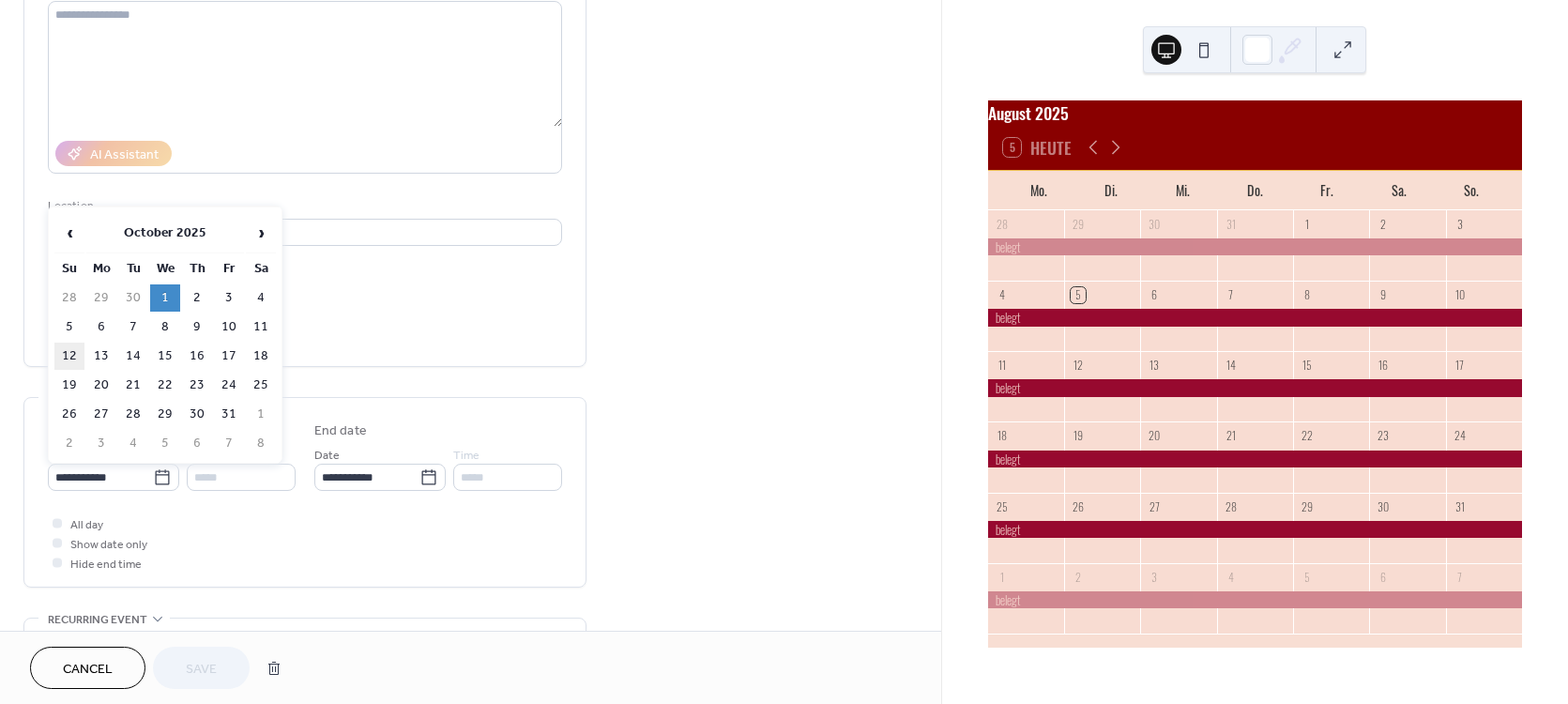 click on "12" at bounding box center [69, 356] 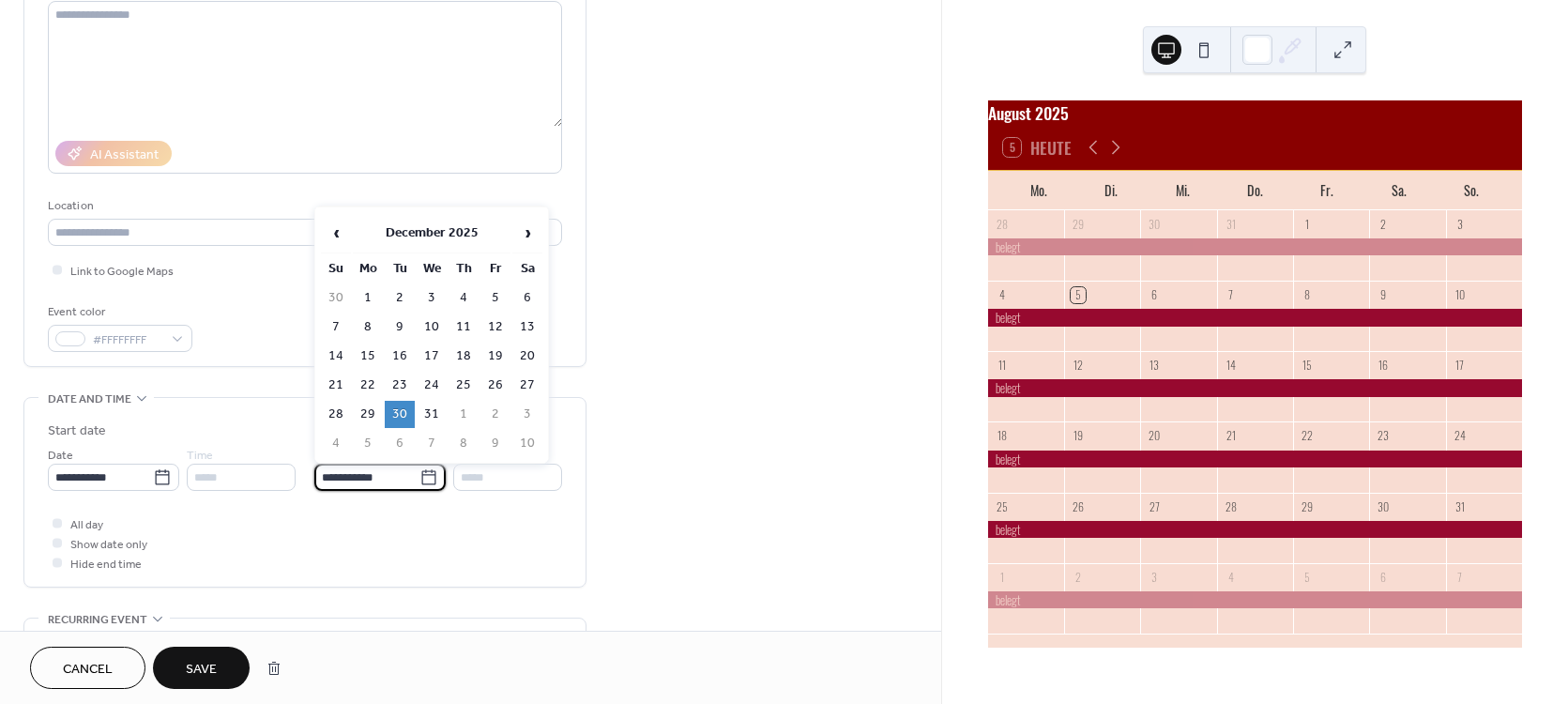 click on "**********" at bounding box center [367, 477] 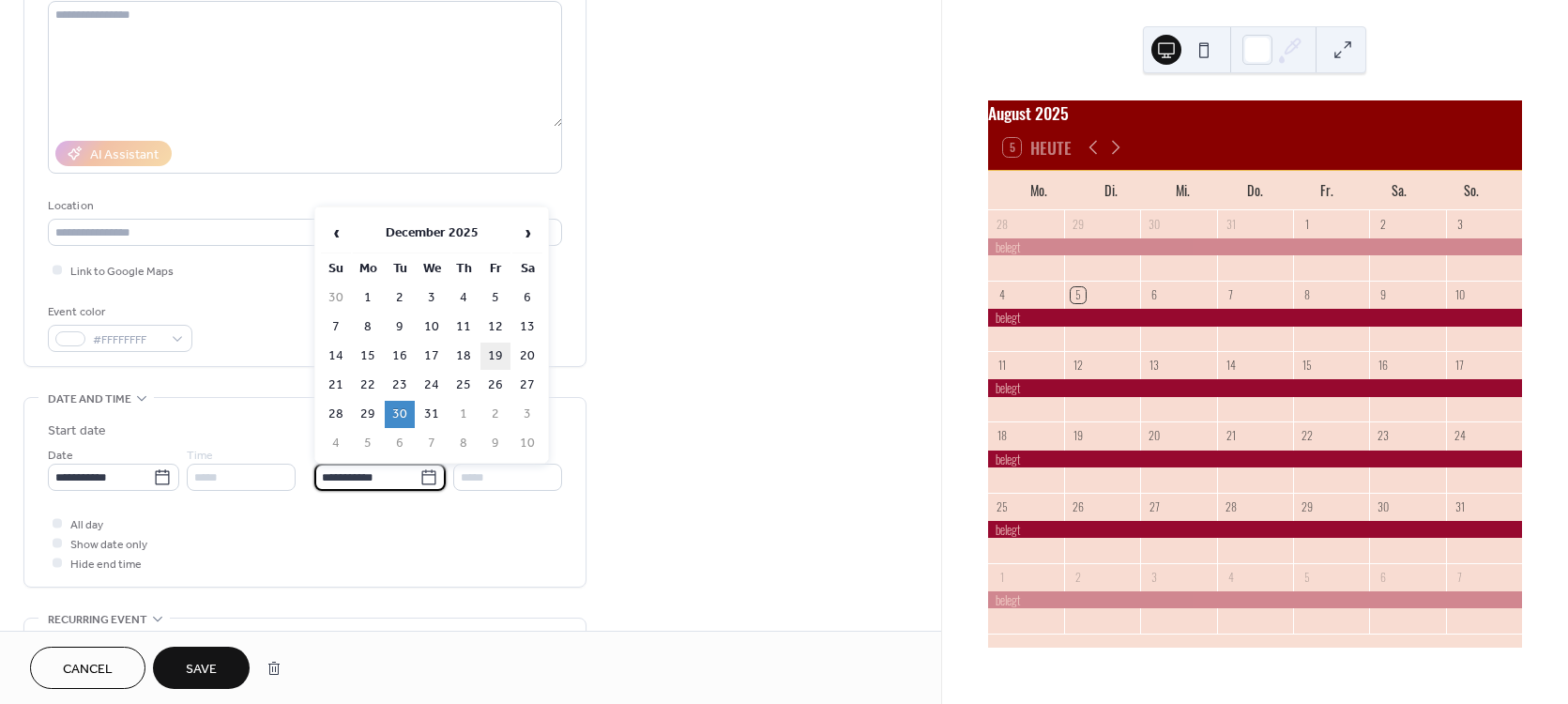 click on "19" at bounding box center [495, 356] 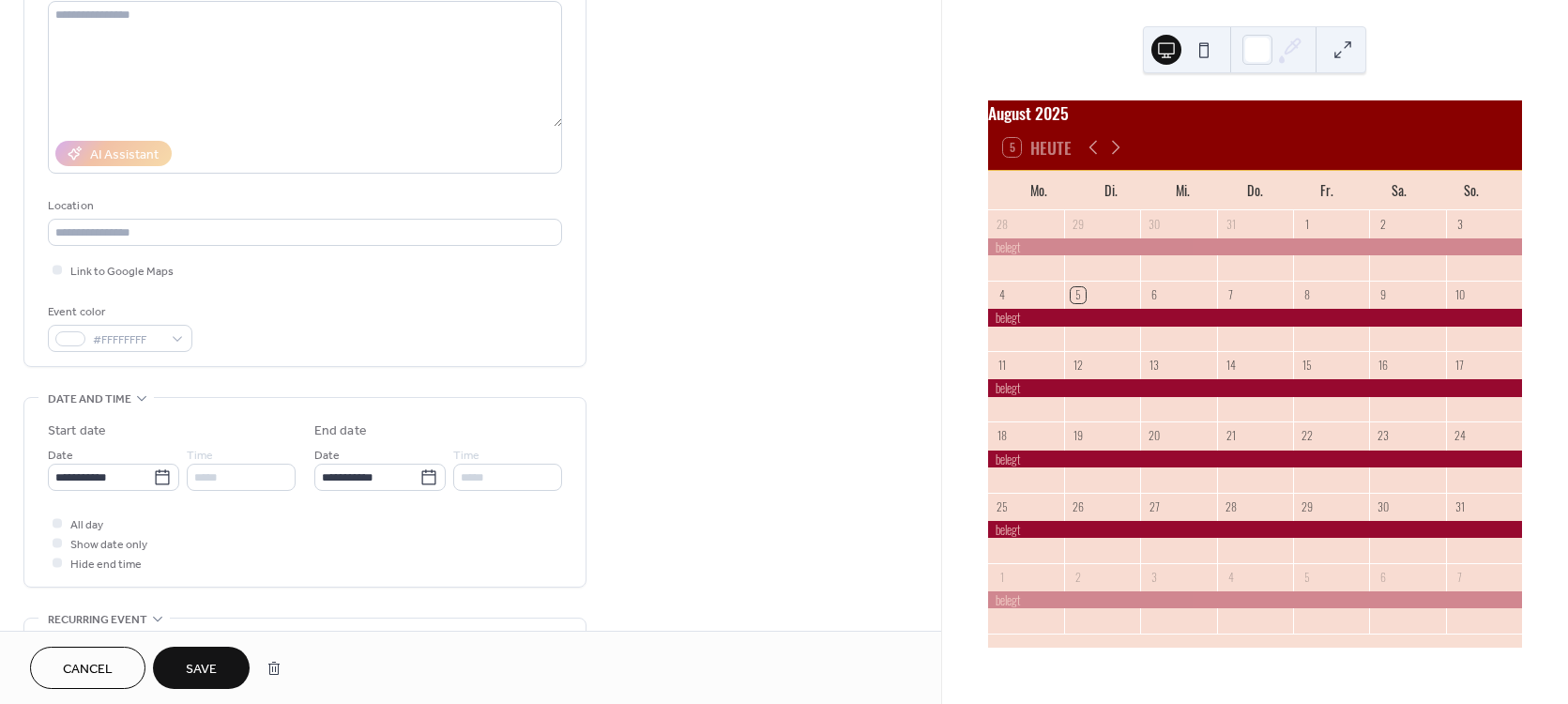 click on "Save" at bounding box center (201, 669) 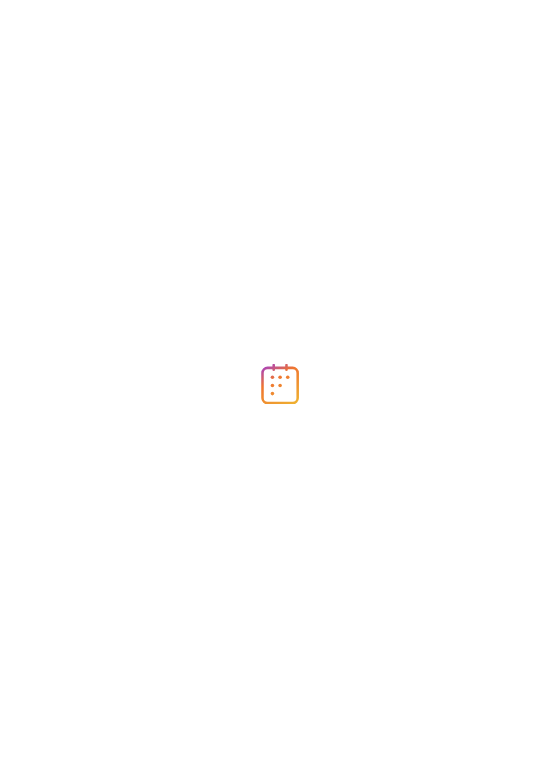scroll, scrollTop: 0, scrollLeft: 0, axis: both 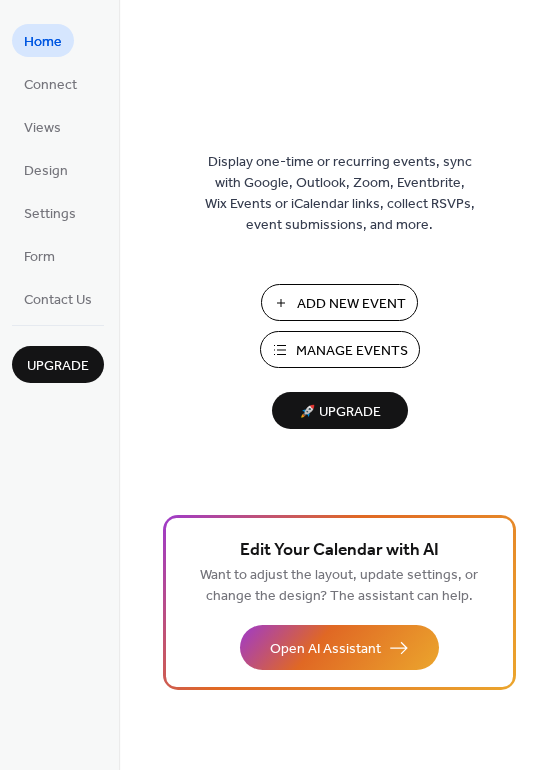 click on "Manage Events" at bounding box center (352, 351) 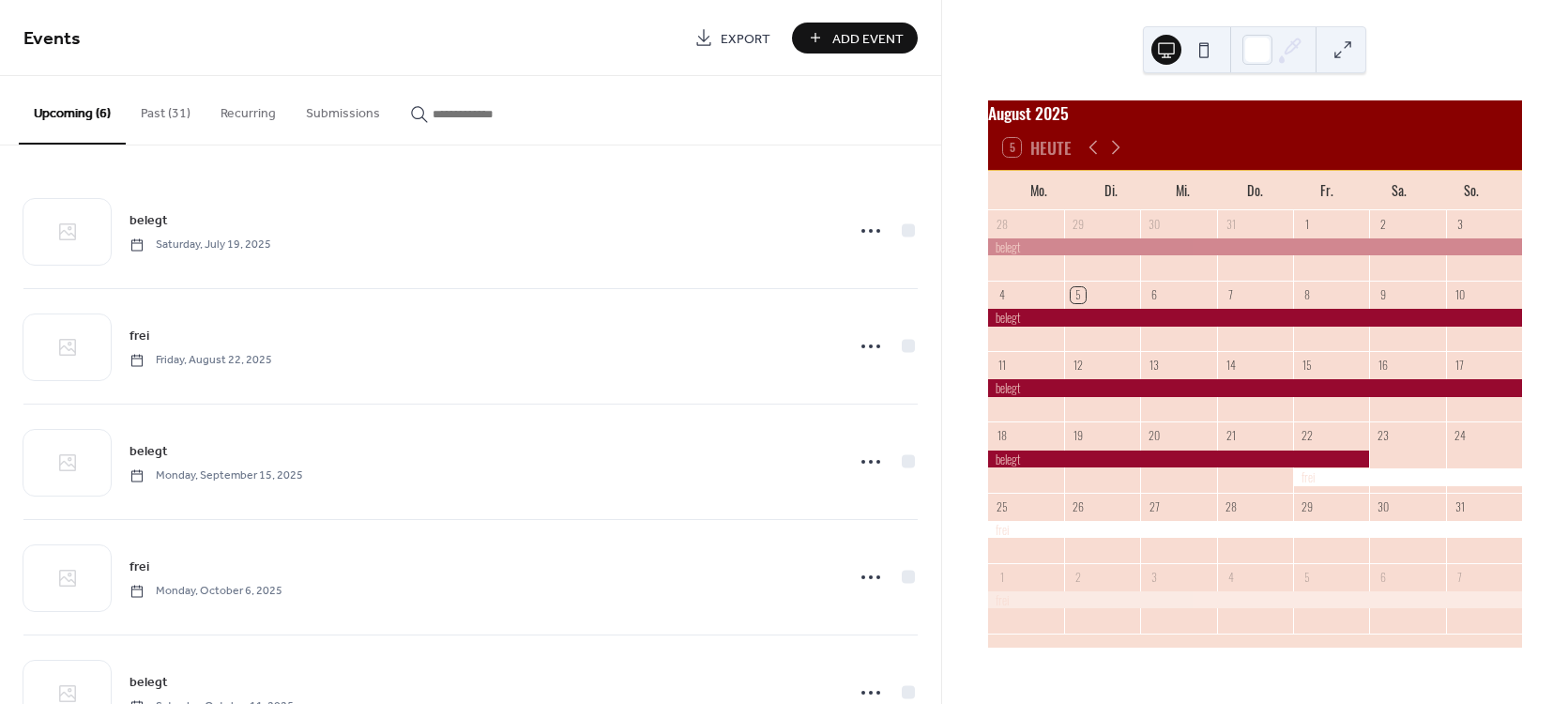 scroll, scrollTop: 0, scrollLeft: 0, axis: both 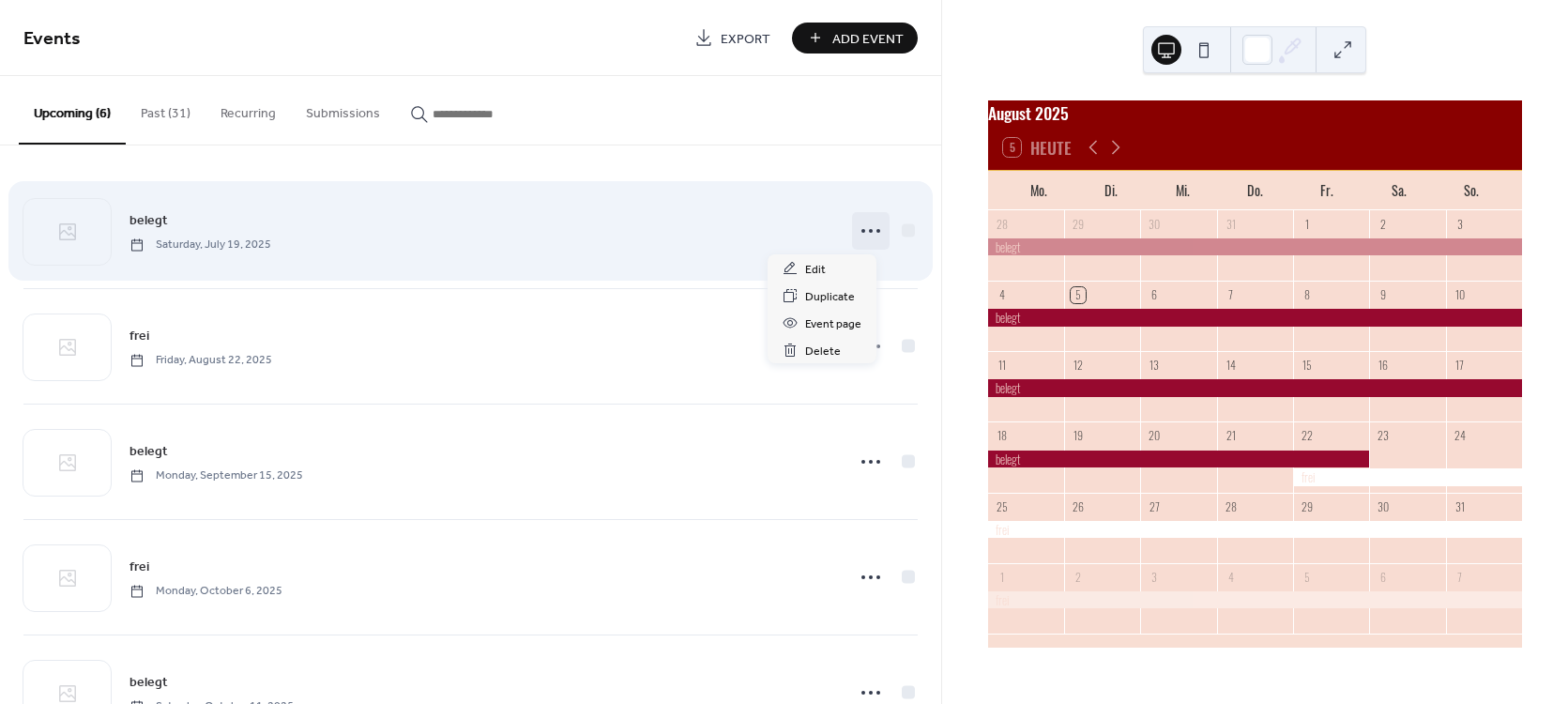 click 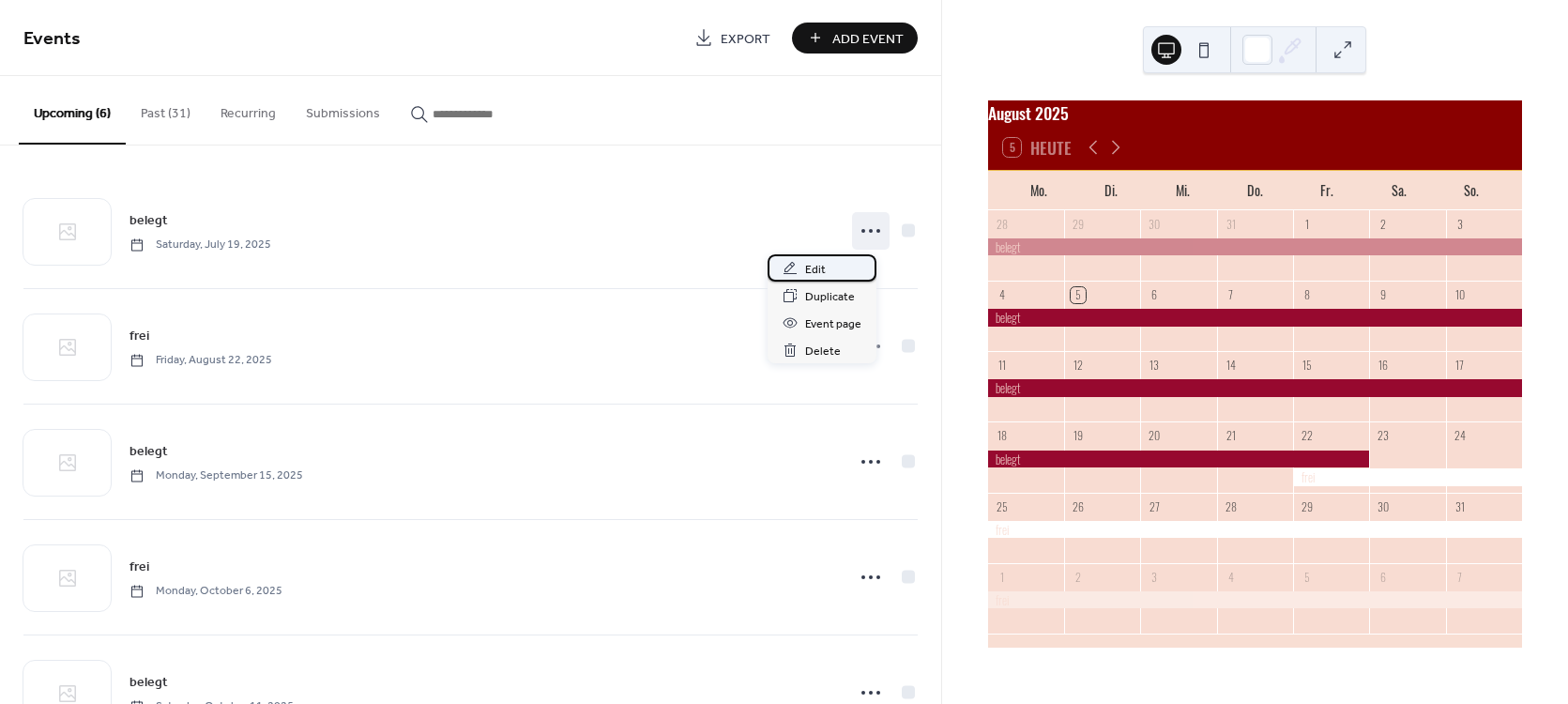 click on "Edit" at bounding box center (815, 269) 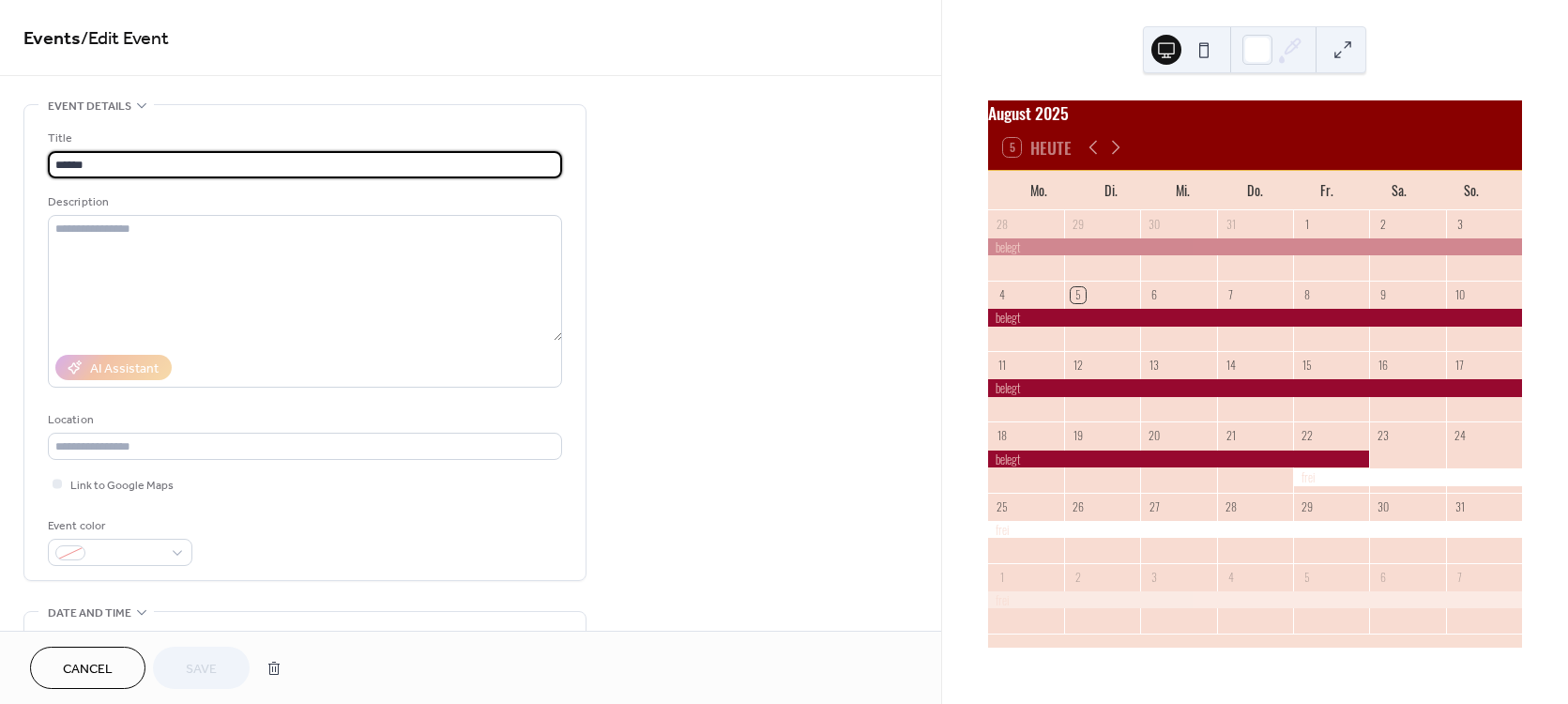 scroll, scrollTop: 394, scrollLeft: 0, axis: vertical 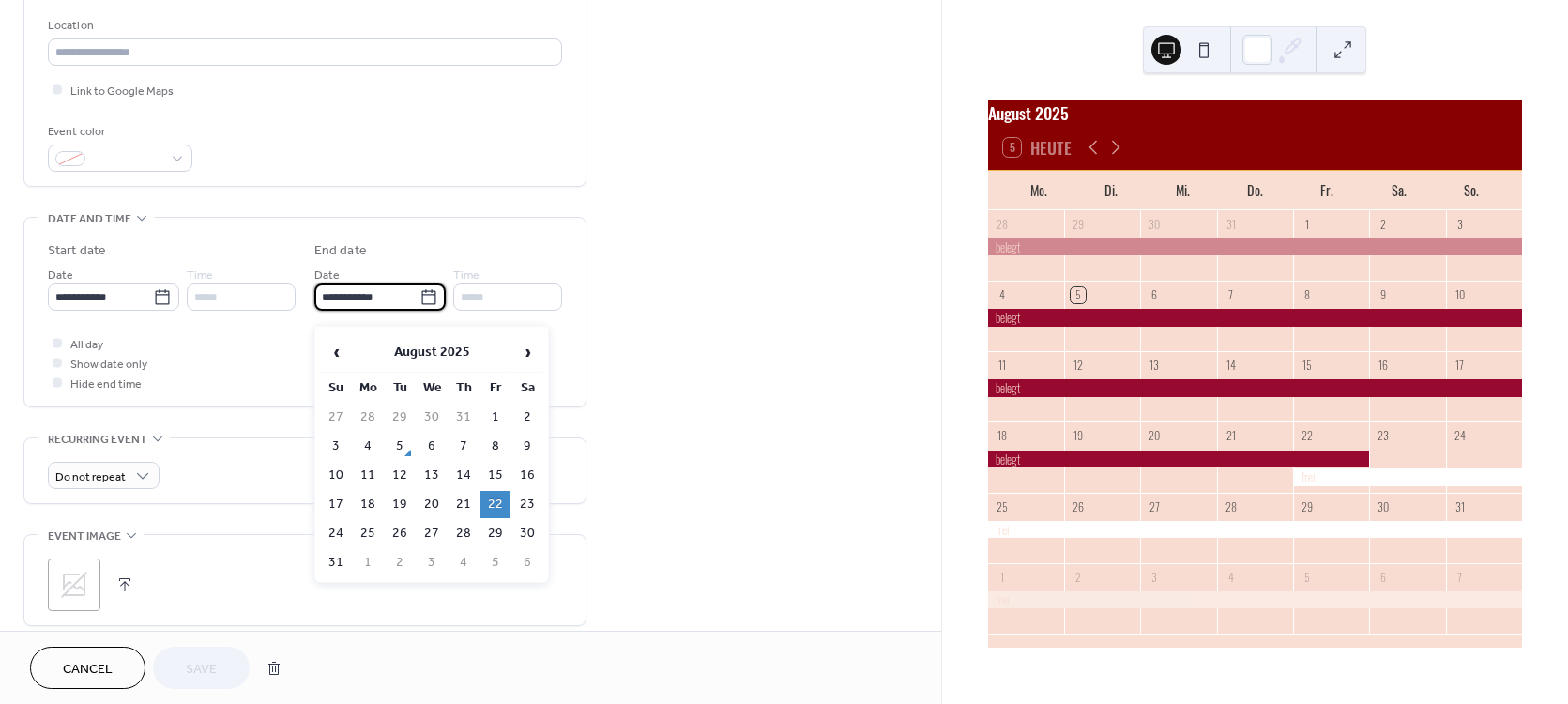 click on "**********" at bounding box center [367, 297] 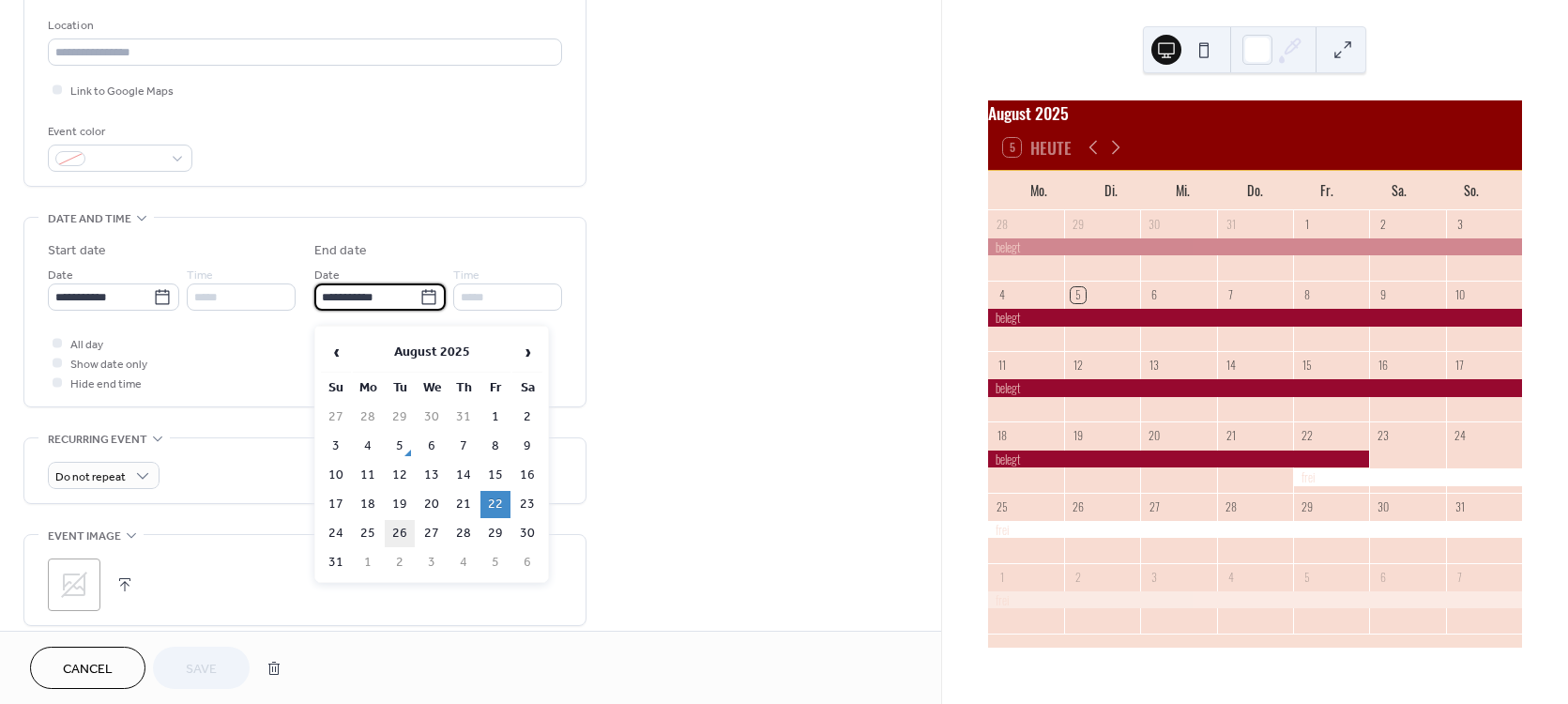 click on "26" at bounding box center [400, 533] 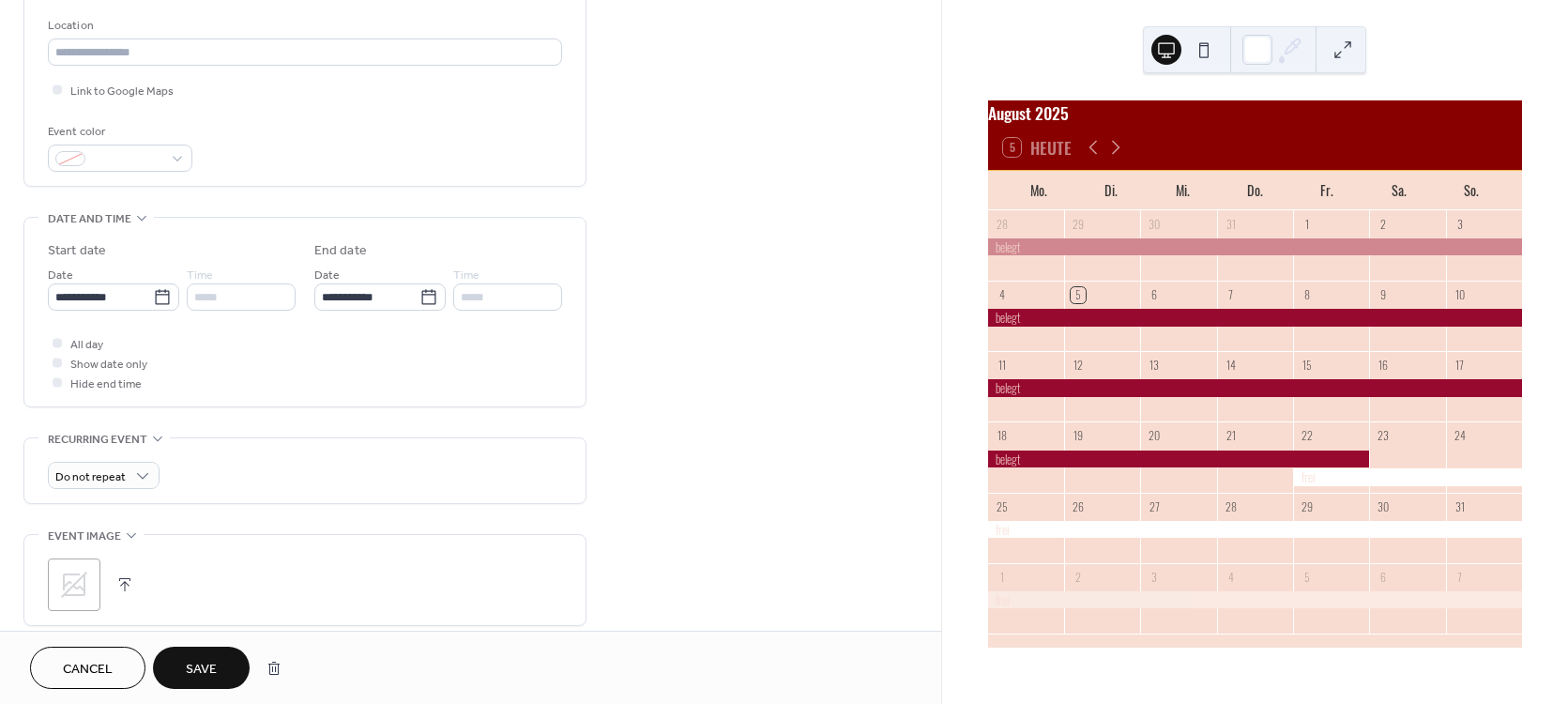 type on "**********" 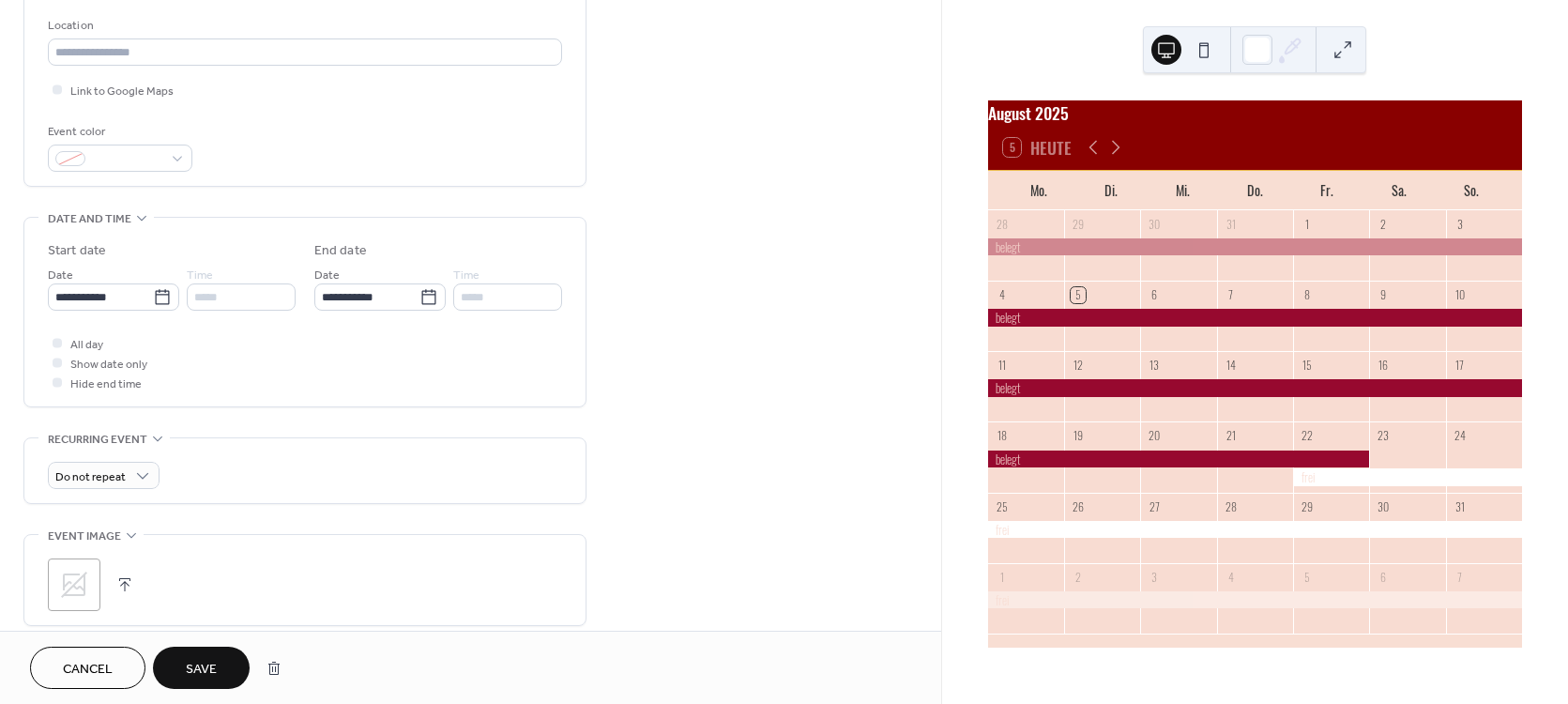 click on "Save" at bounding box center (201, 669) 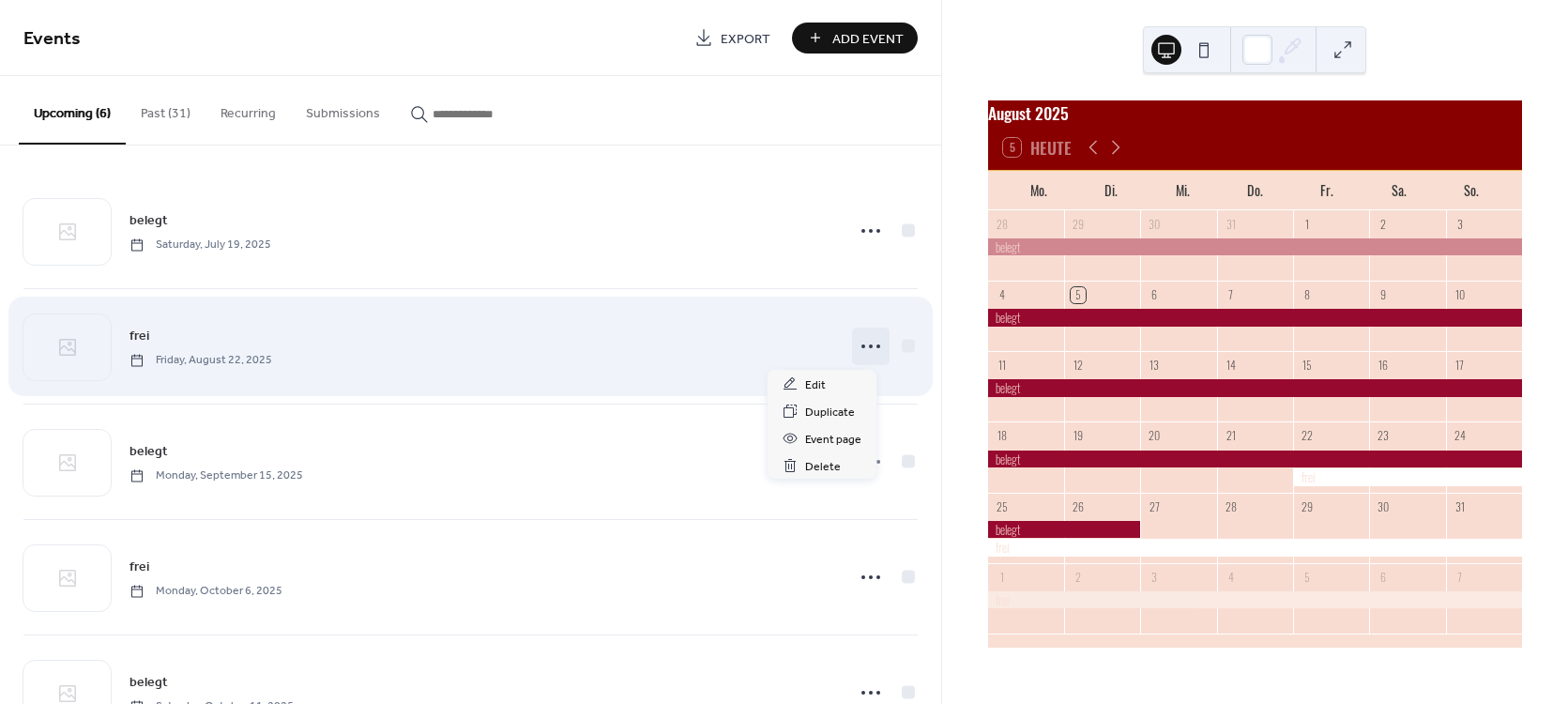 click 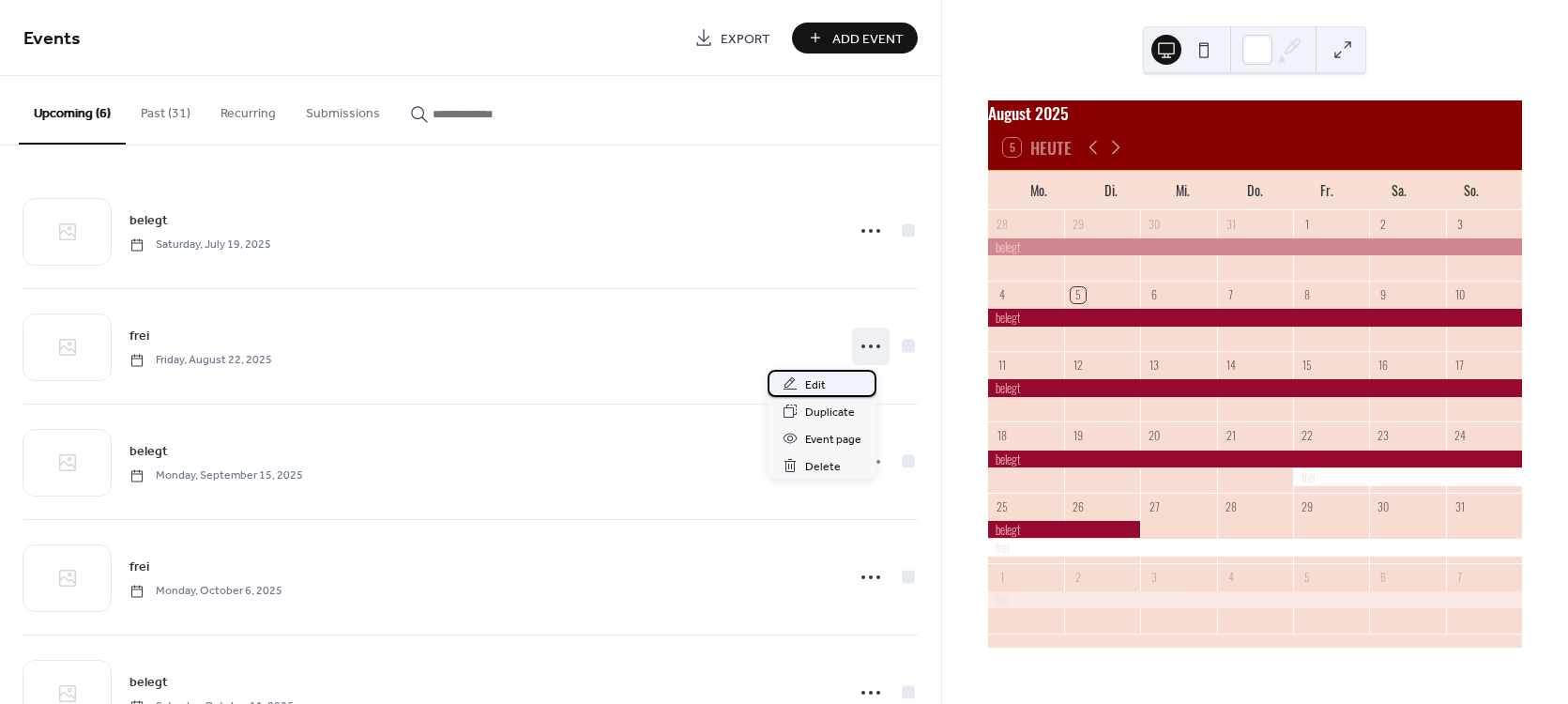 click on "Edit" at bounding box center (822, 383) 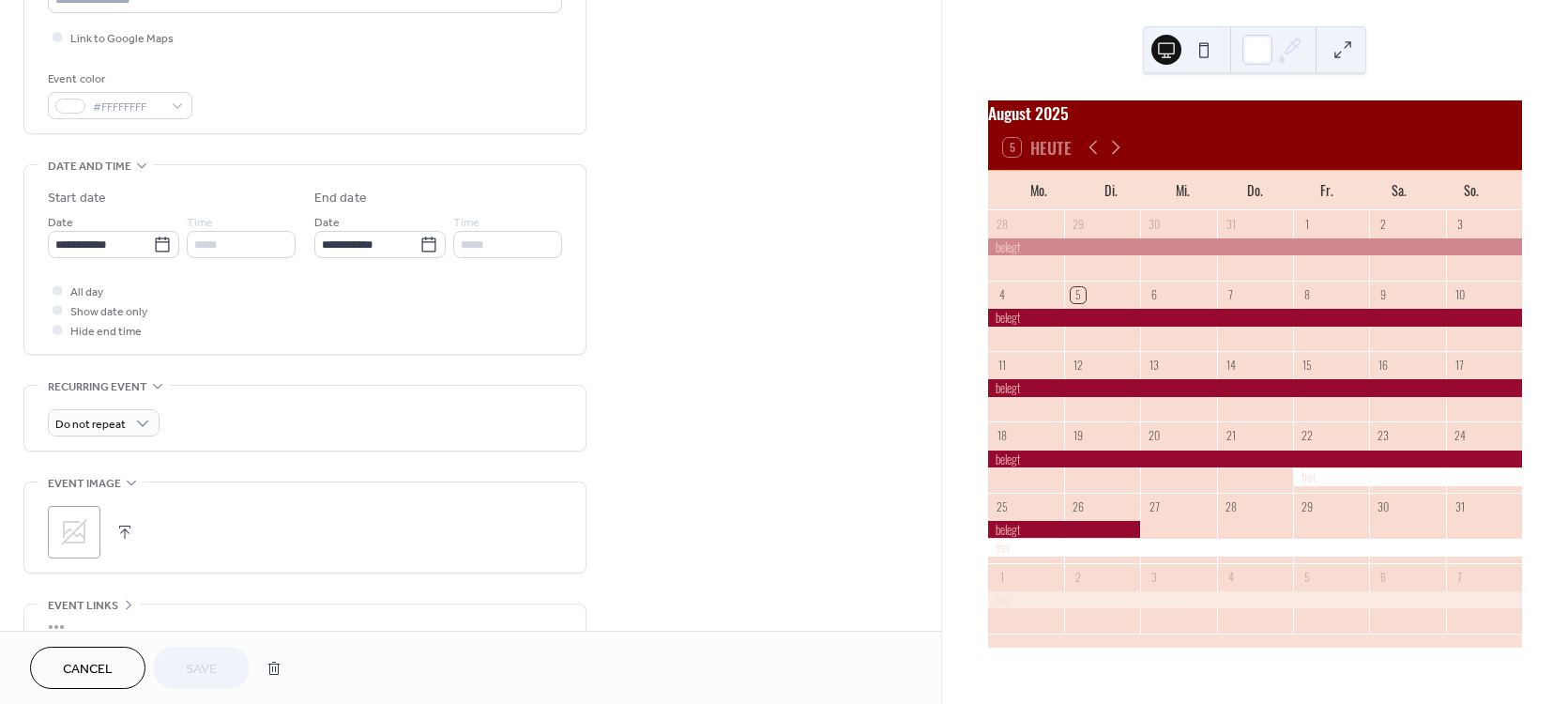 scroll, scrollTop: 451, scrollLeft: 0, axis: vertical 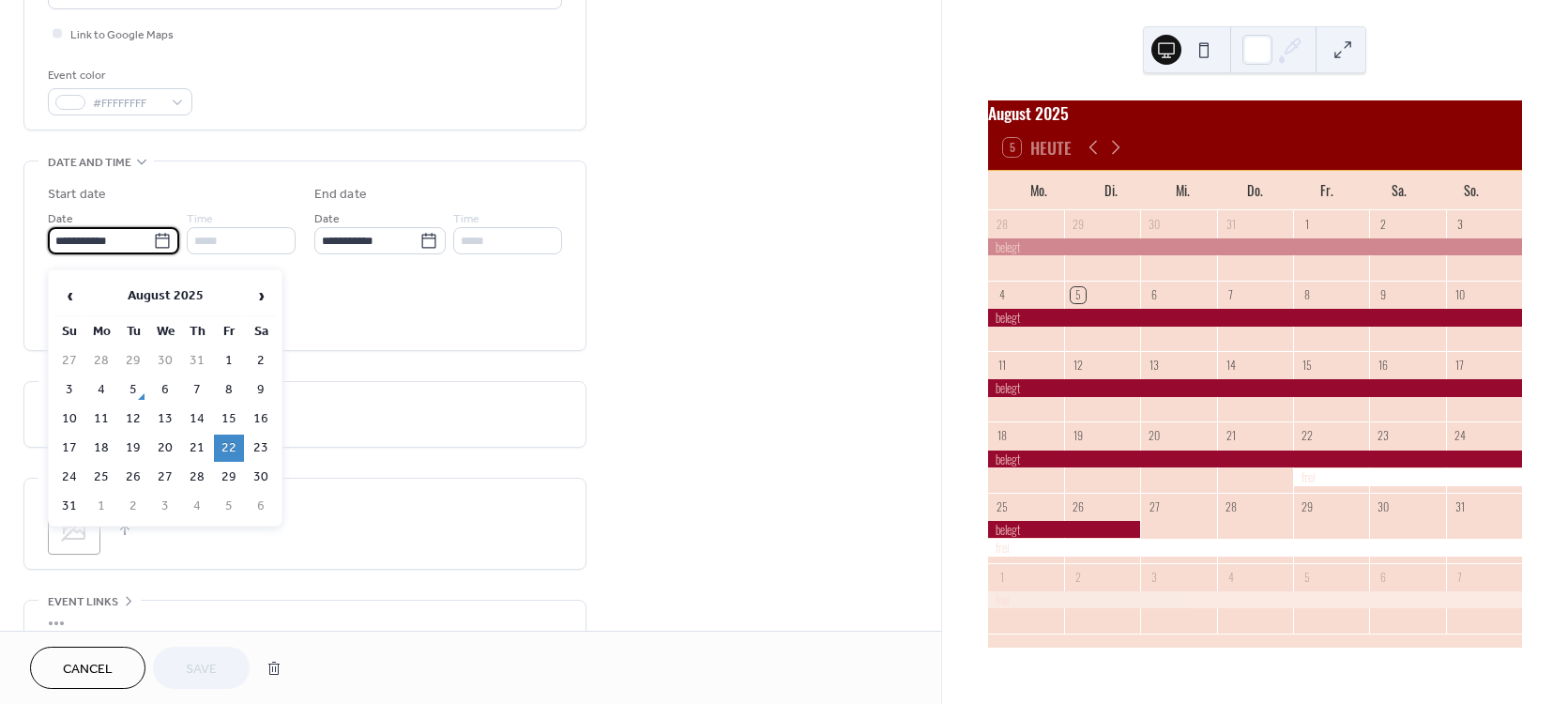 click on "**********" at bounding box center (100, 240) 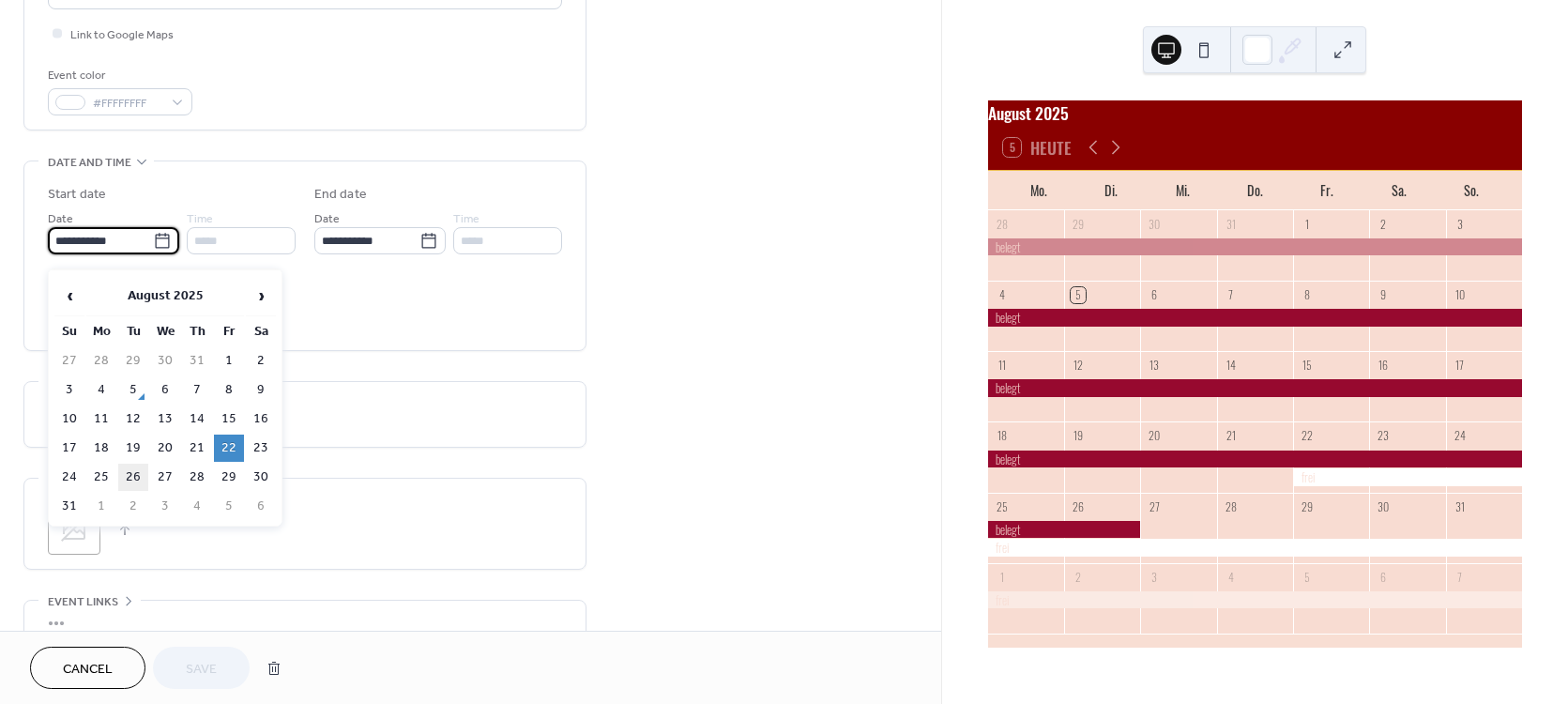 click on "26" at bounding box center [133, 477] 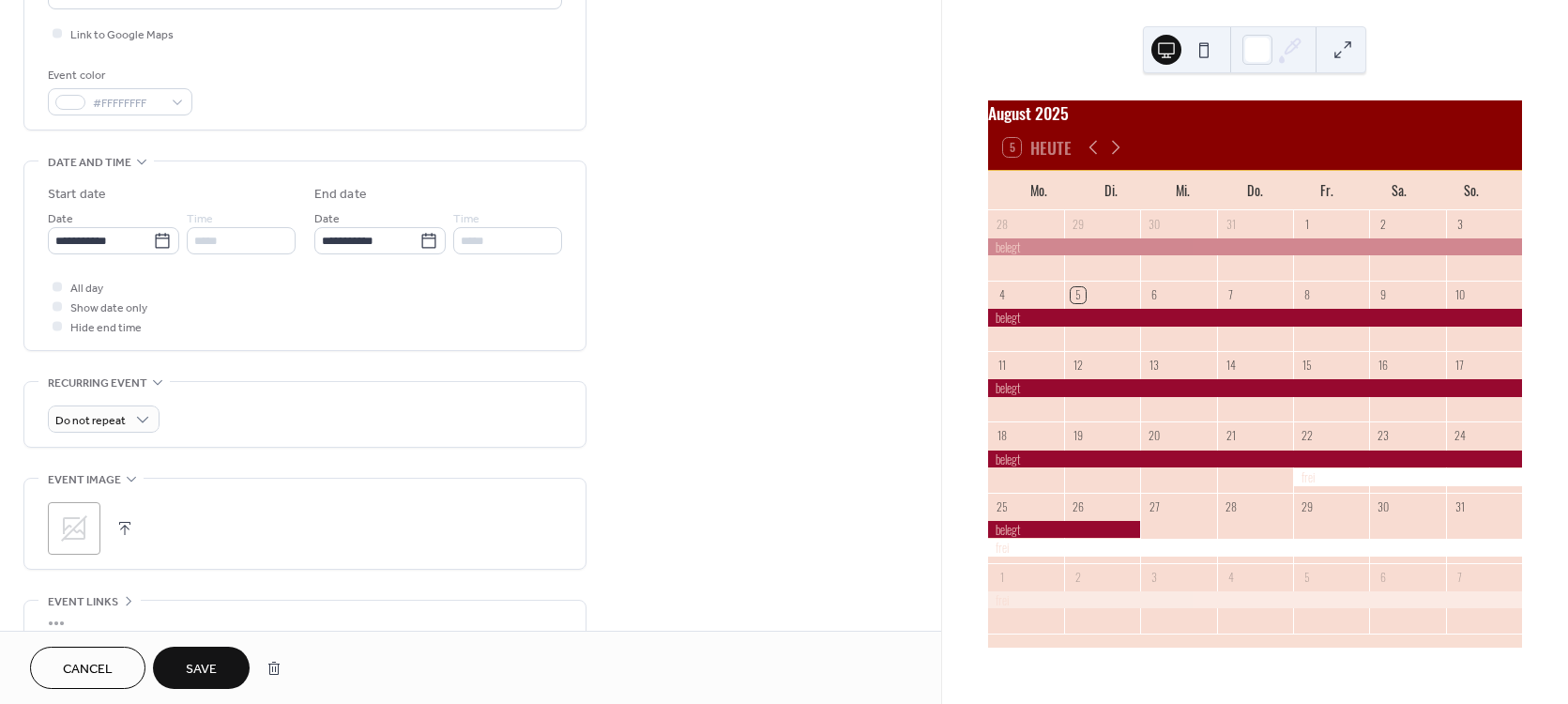 type on "**********" 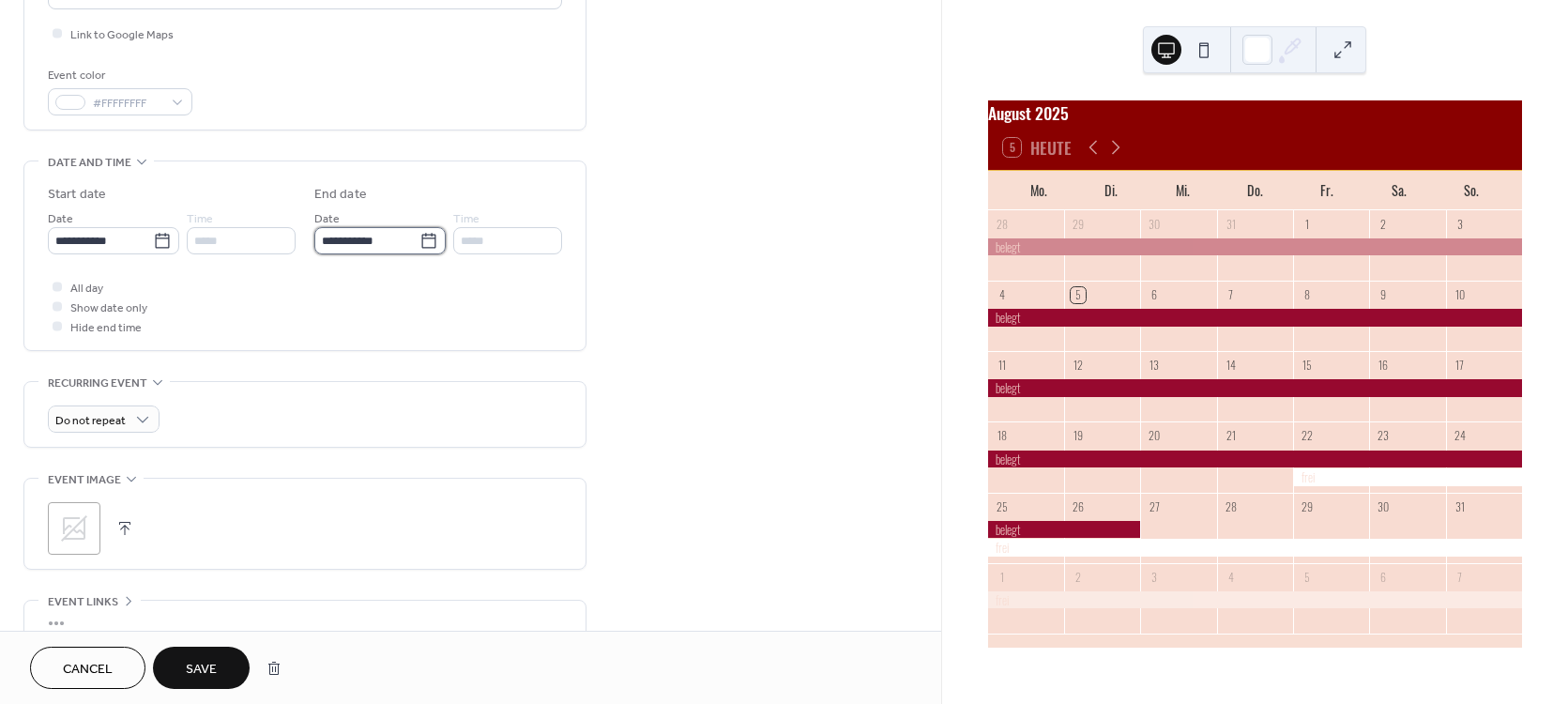 click on "**********" at bounding box center (367, 240) 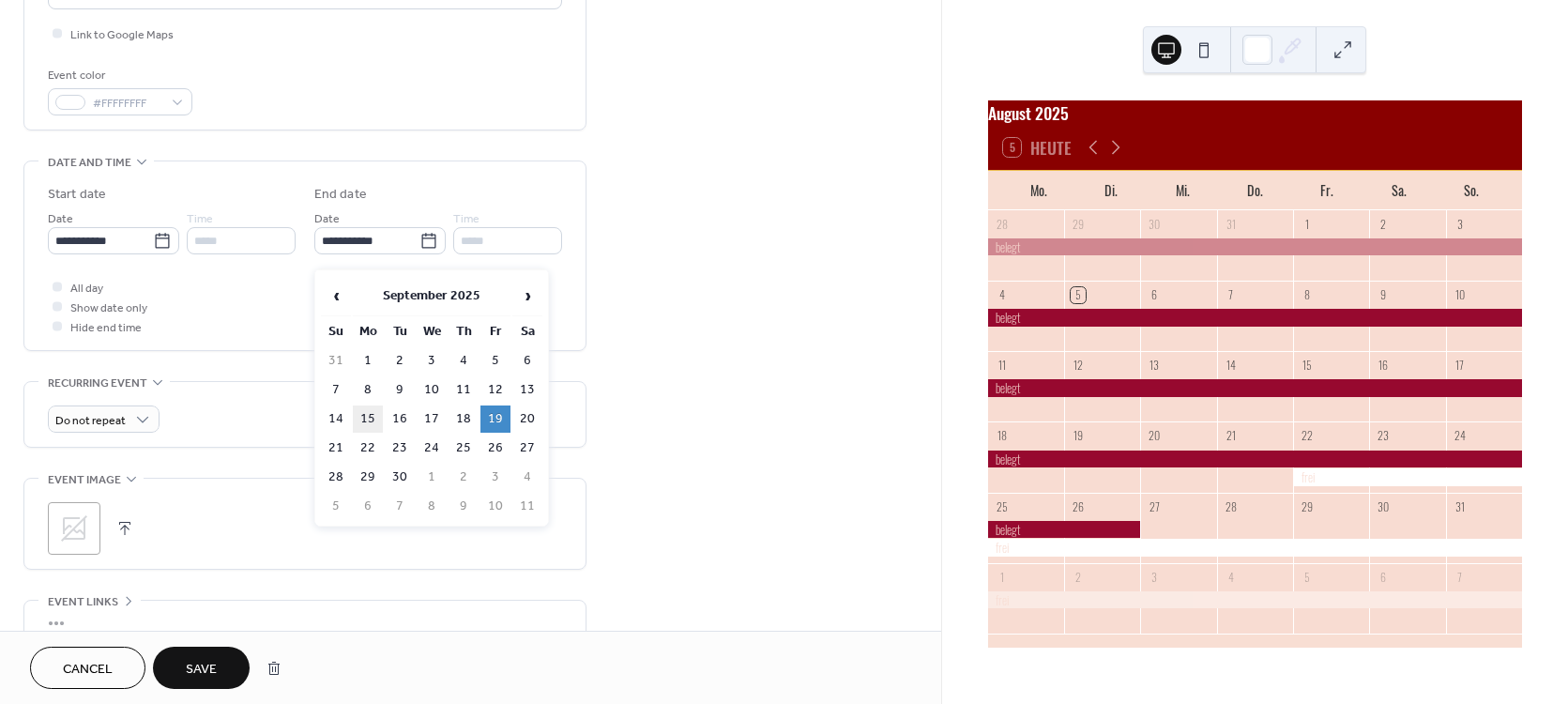 click on "15" at bounding box center [368, 419] 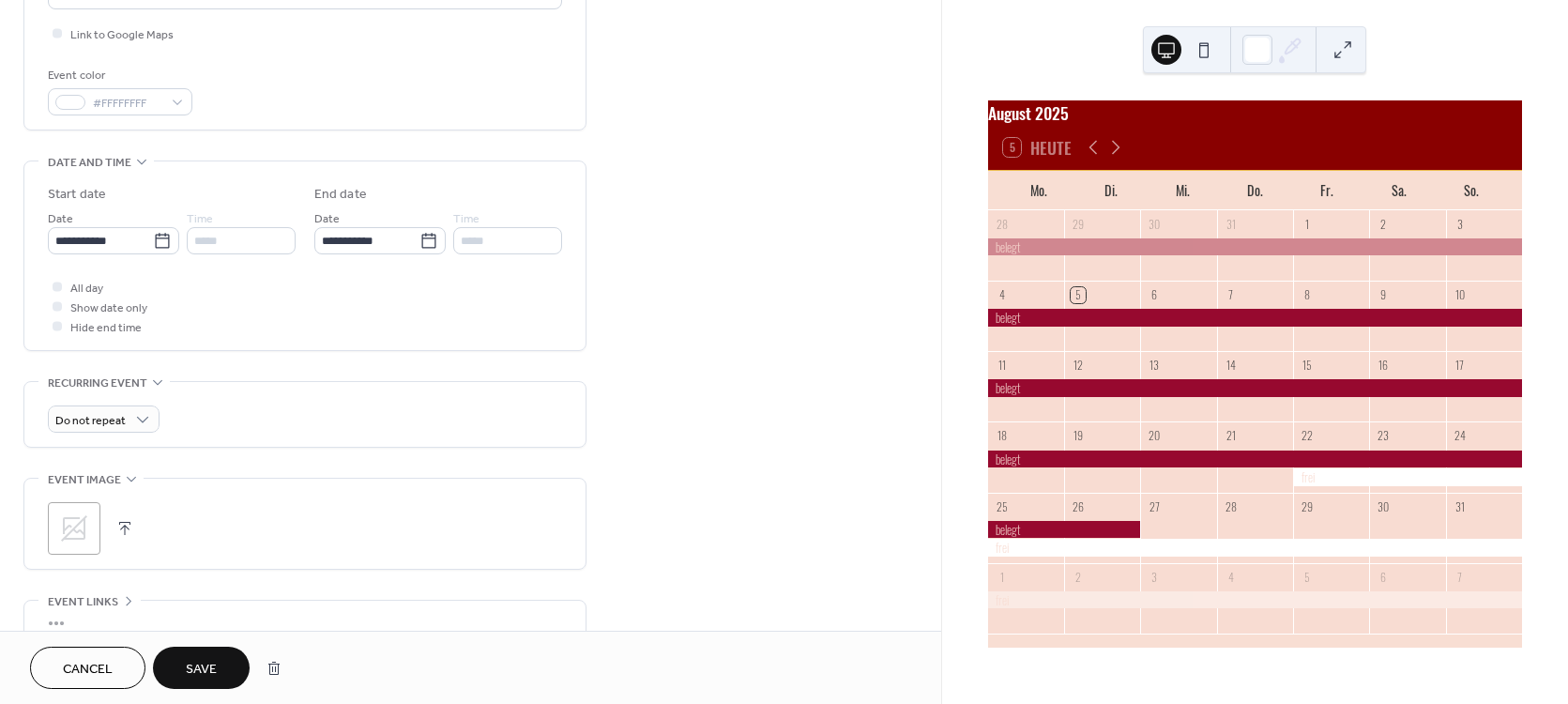 click on "Save" at bounding box center [201, 669] 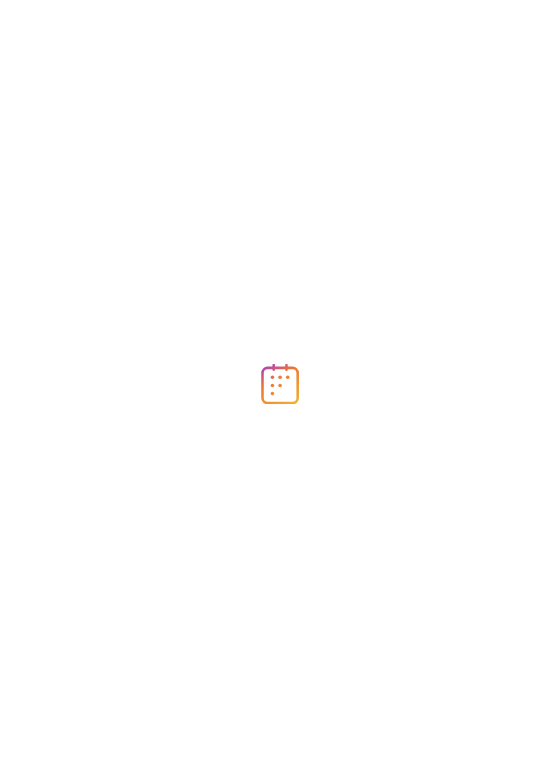 scroll, scrollTop: 0, scrollLeft: 0, axis: both 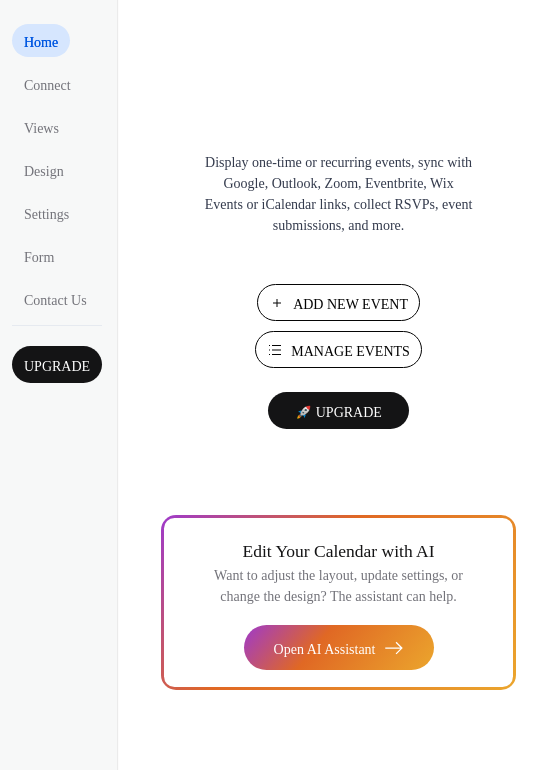 click on "Manage Events" at bounding box center (350, 351) 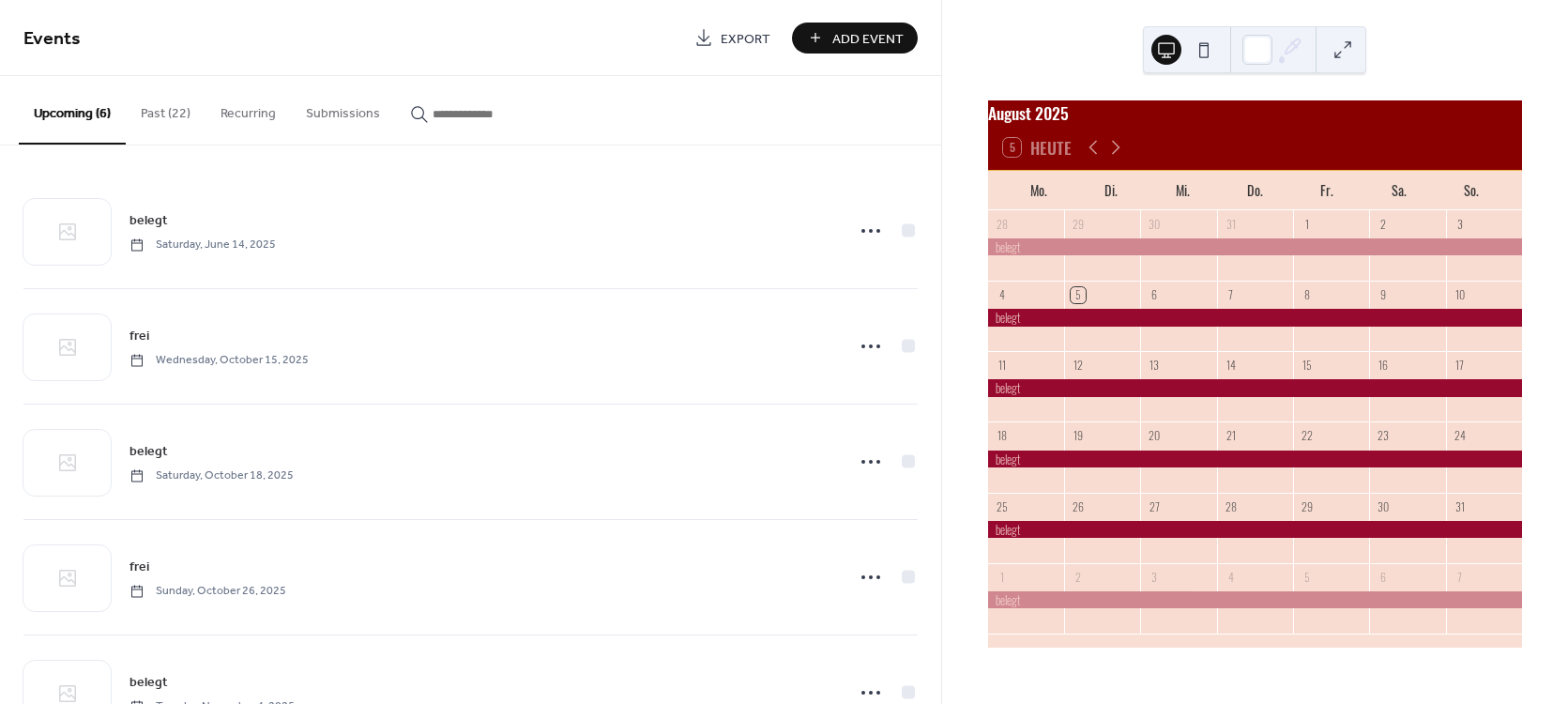 scroll, scrollTop: 0, scrollLeft: 0, axis: both 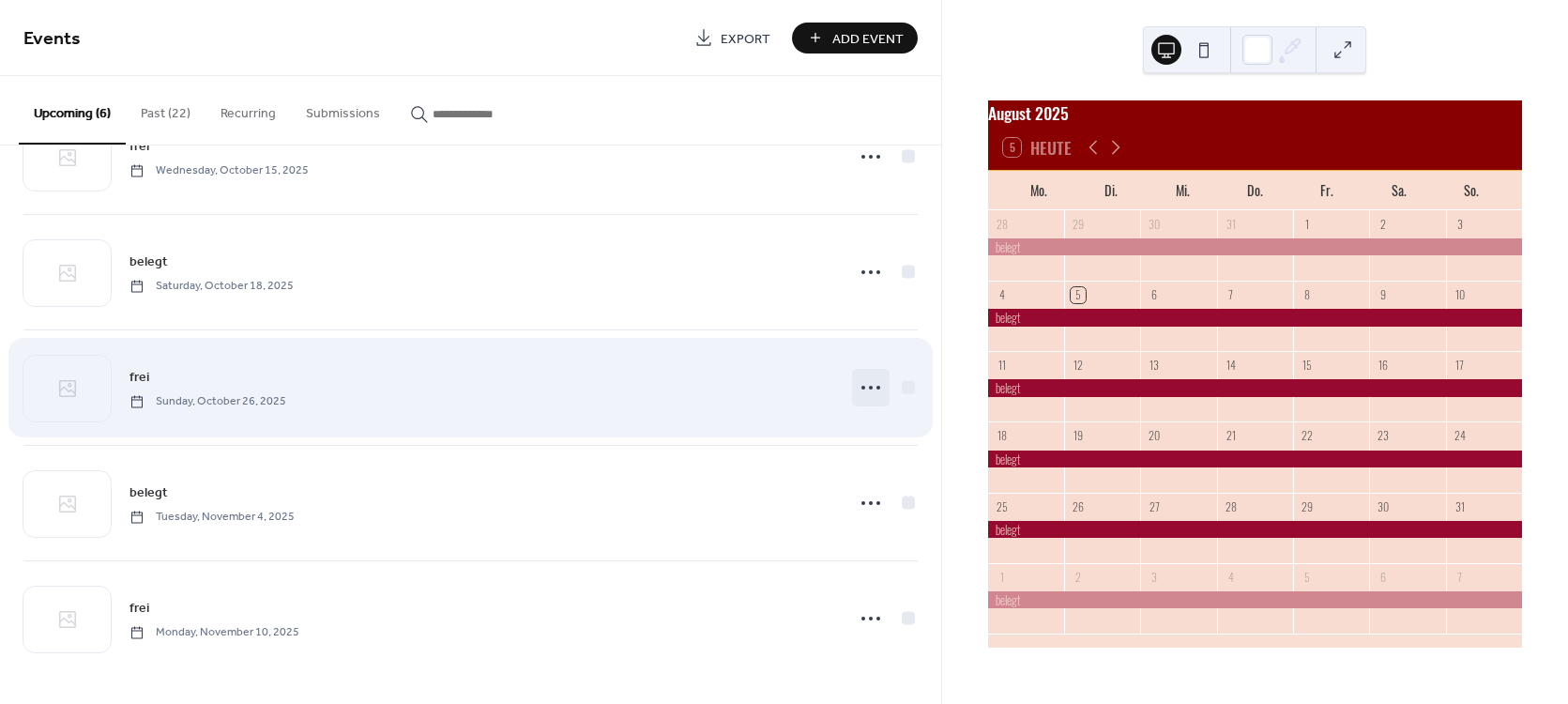 click 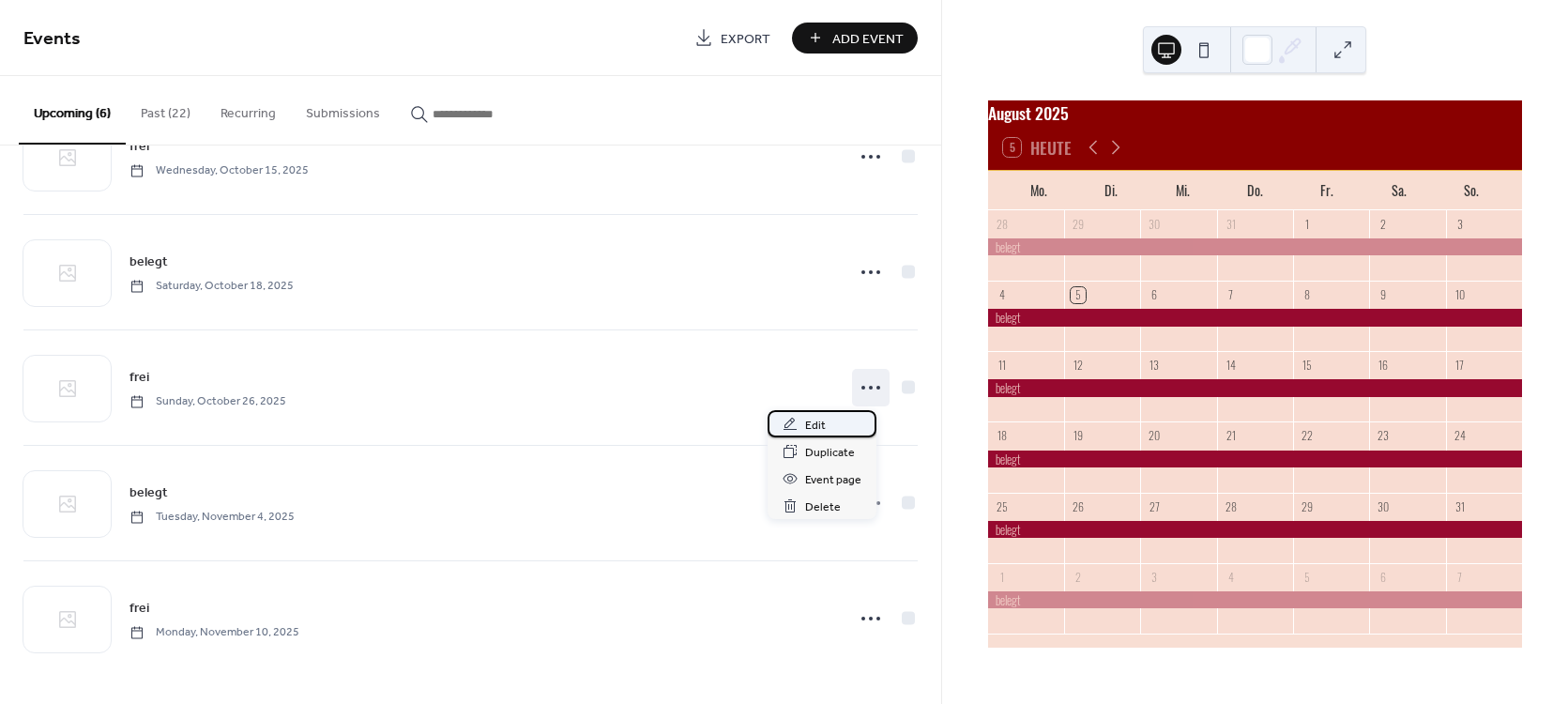 click on "Edit" at bounding box center (822, 423) 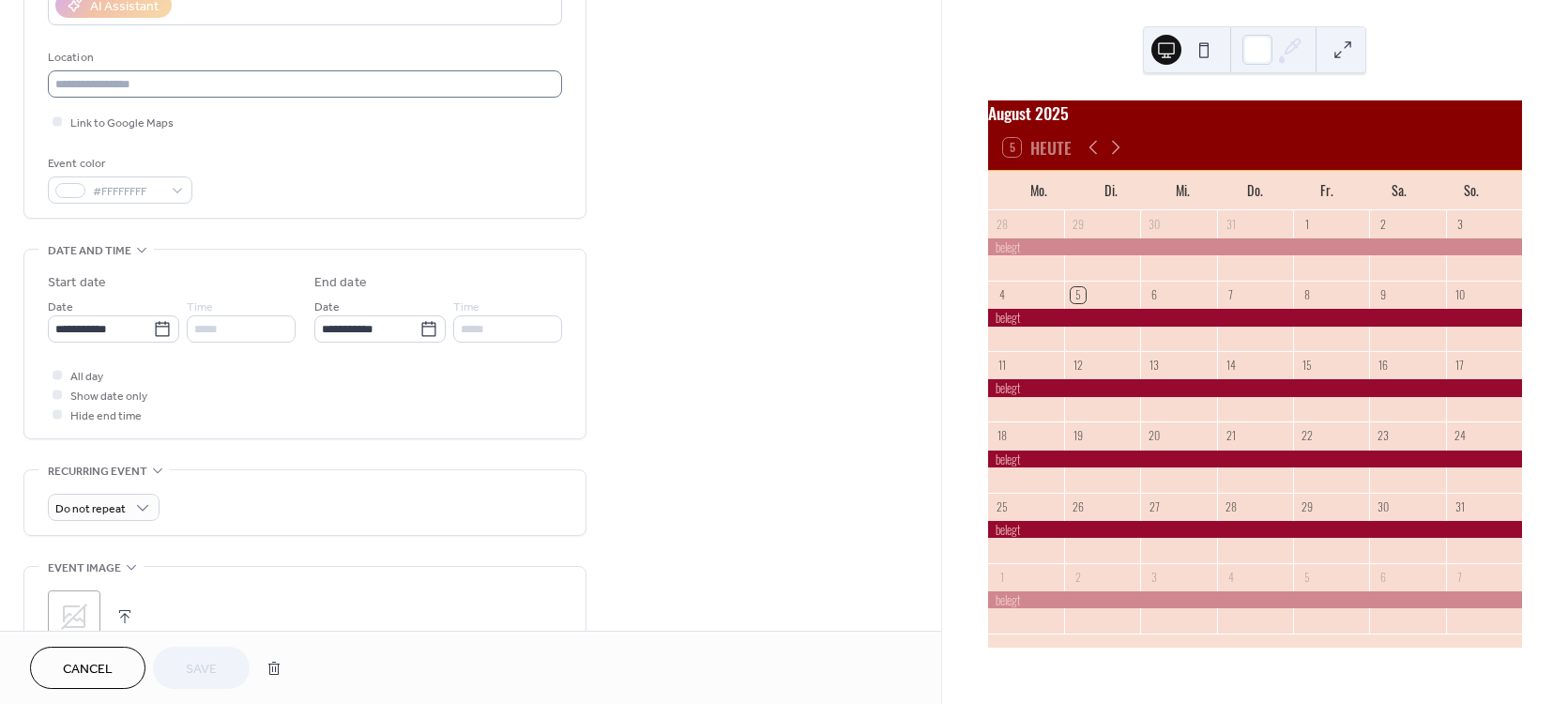 scroll, scrollTop: 383, scrollLeft: 0, axis: vertical 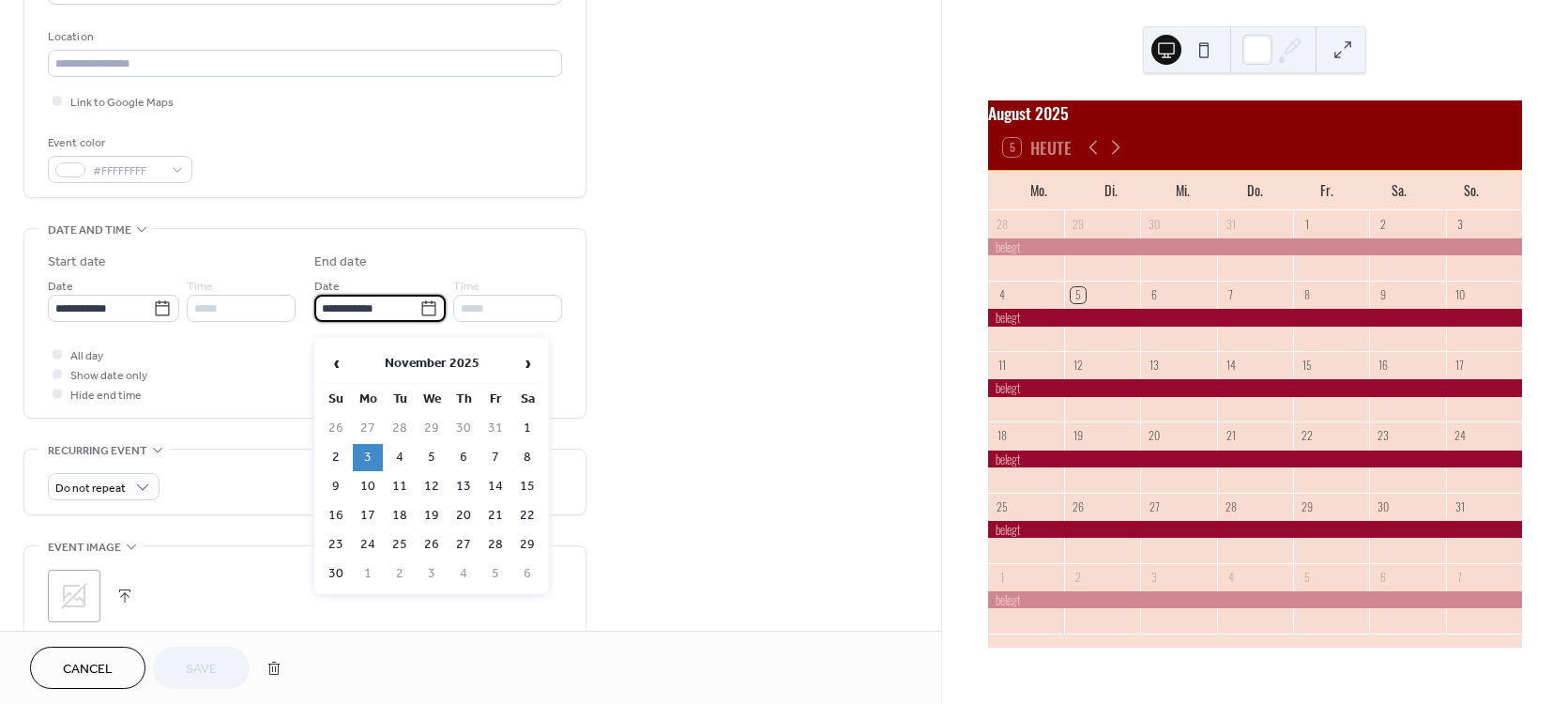 click on "**********" at bounding box center (367, 308) 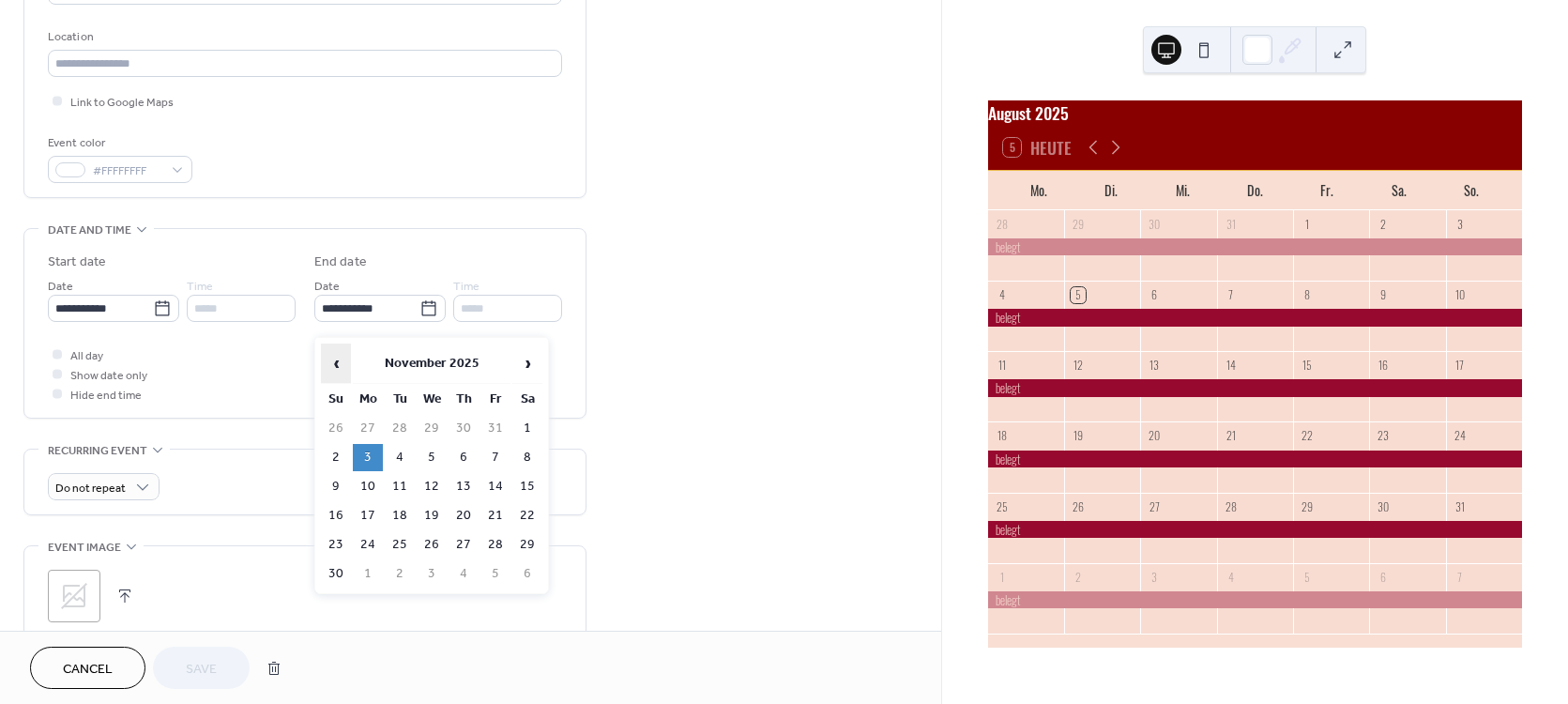 click on "‹" at bounding box center [336, 363] 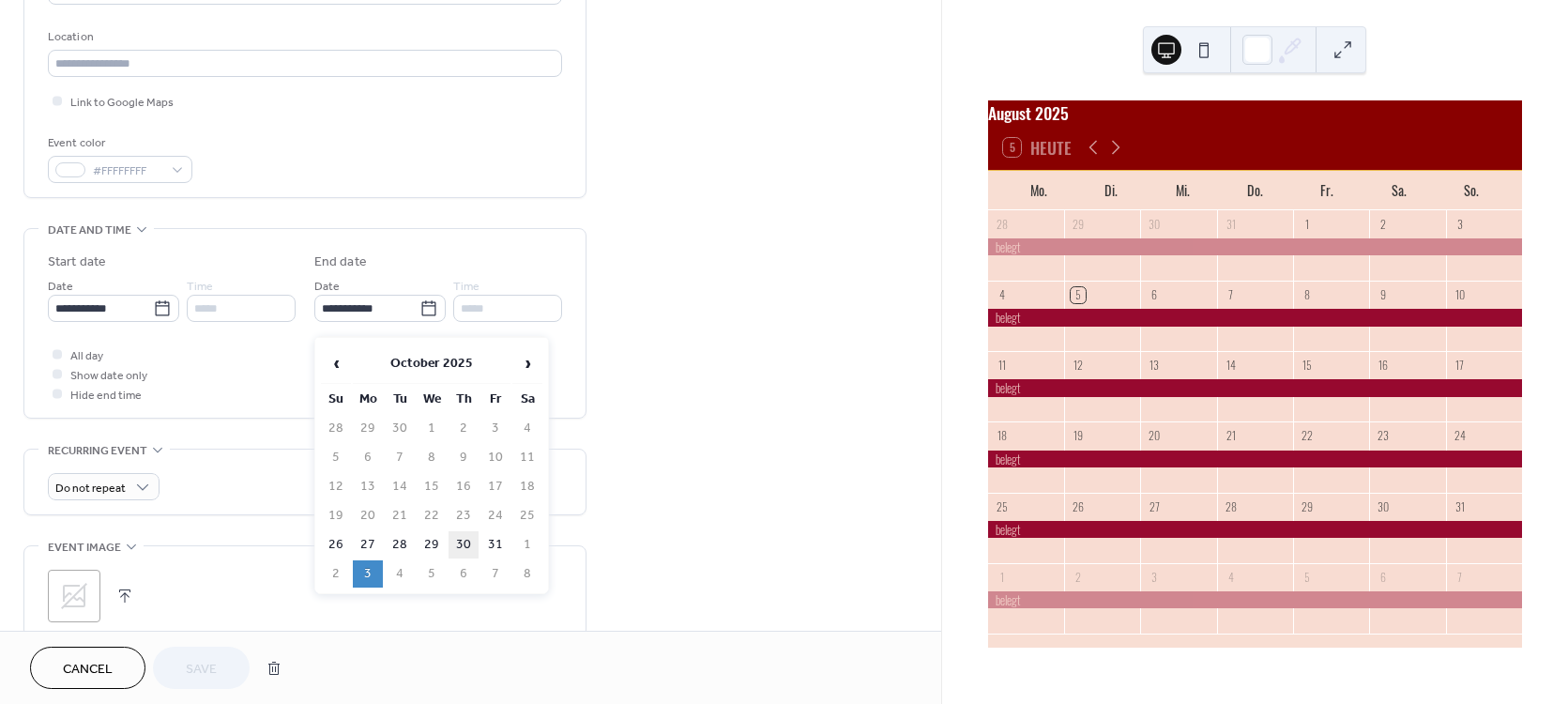 click on "30" at bounding box center [464, 544] 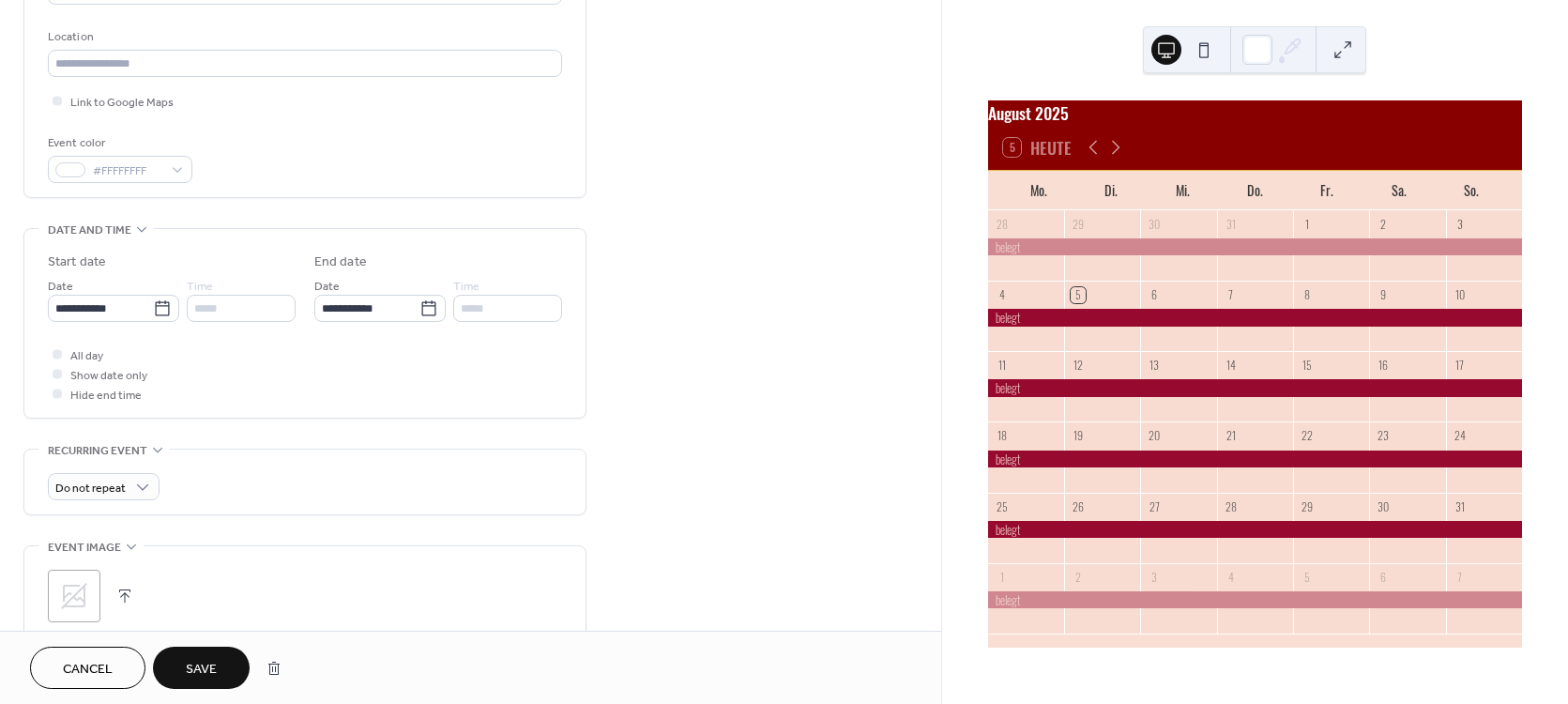 click on "Save" at bounding box center (201, 669) 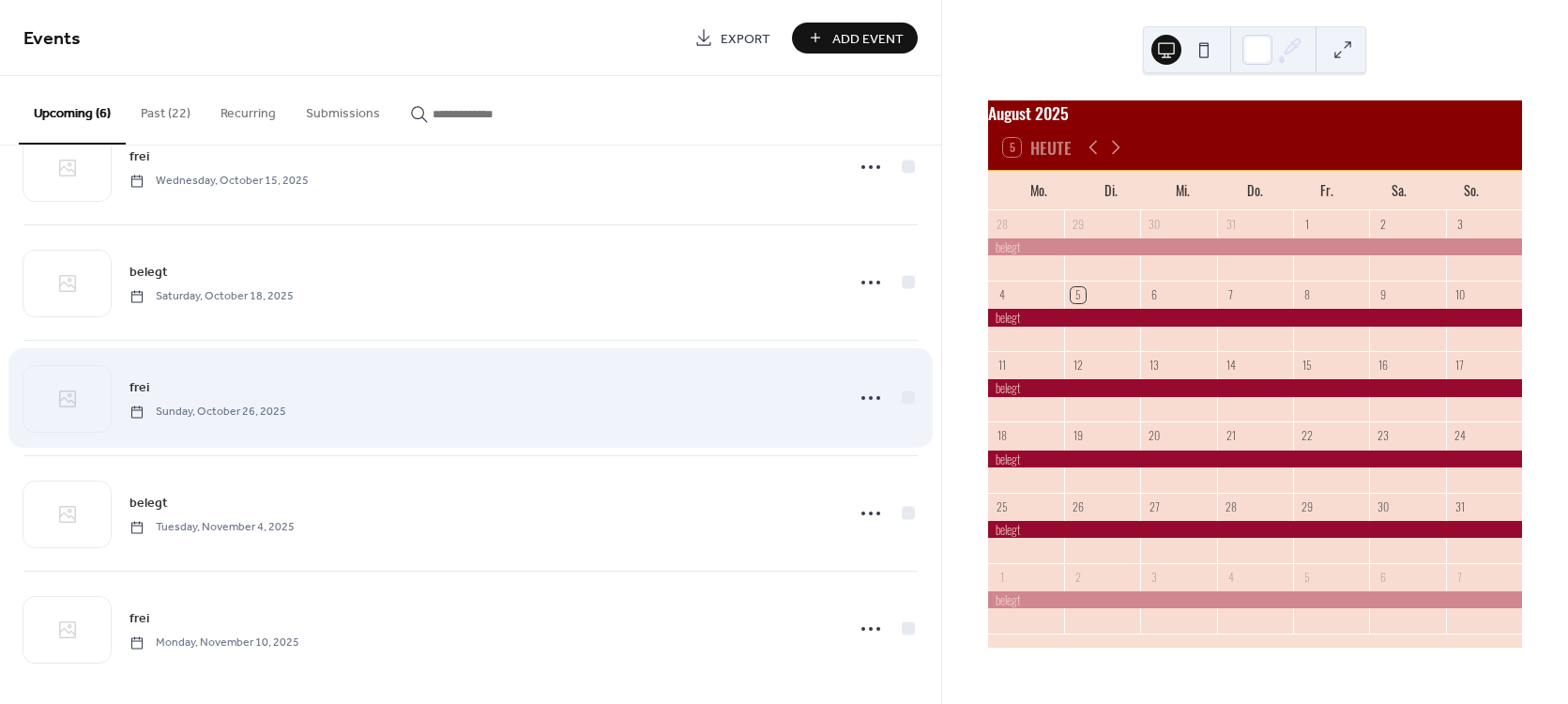 scroll, scrollTop: 191, scrollLeft: 0, axis: vertical 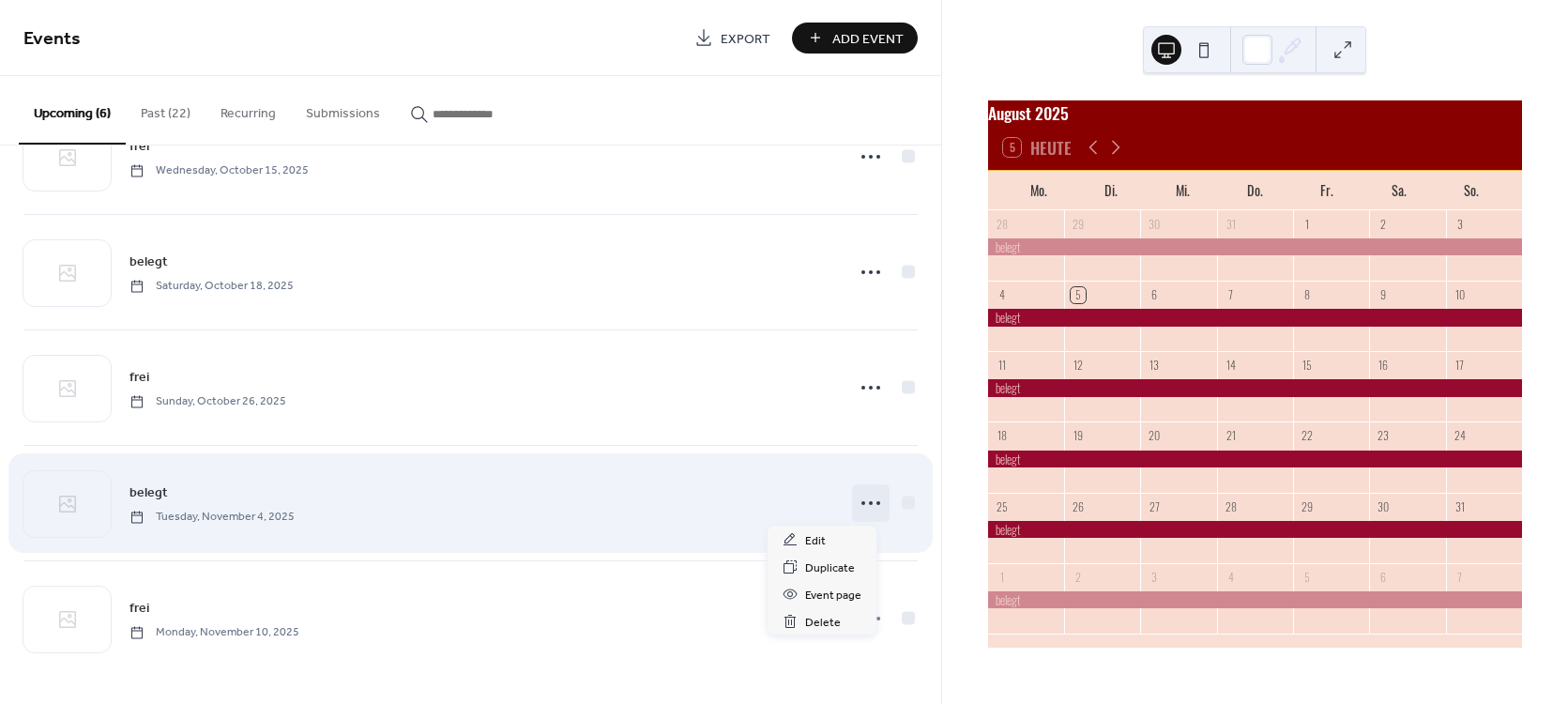 click 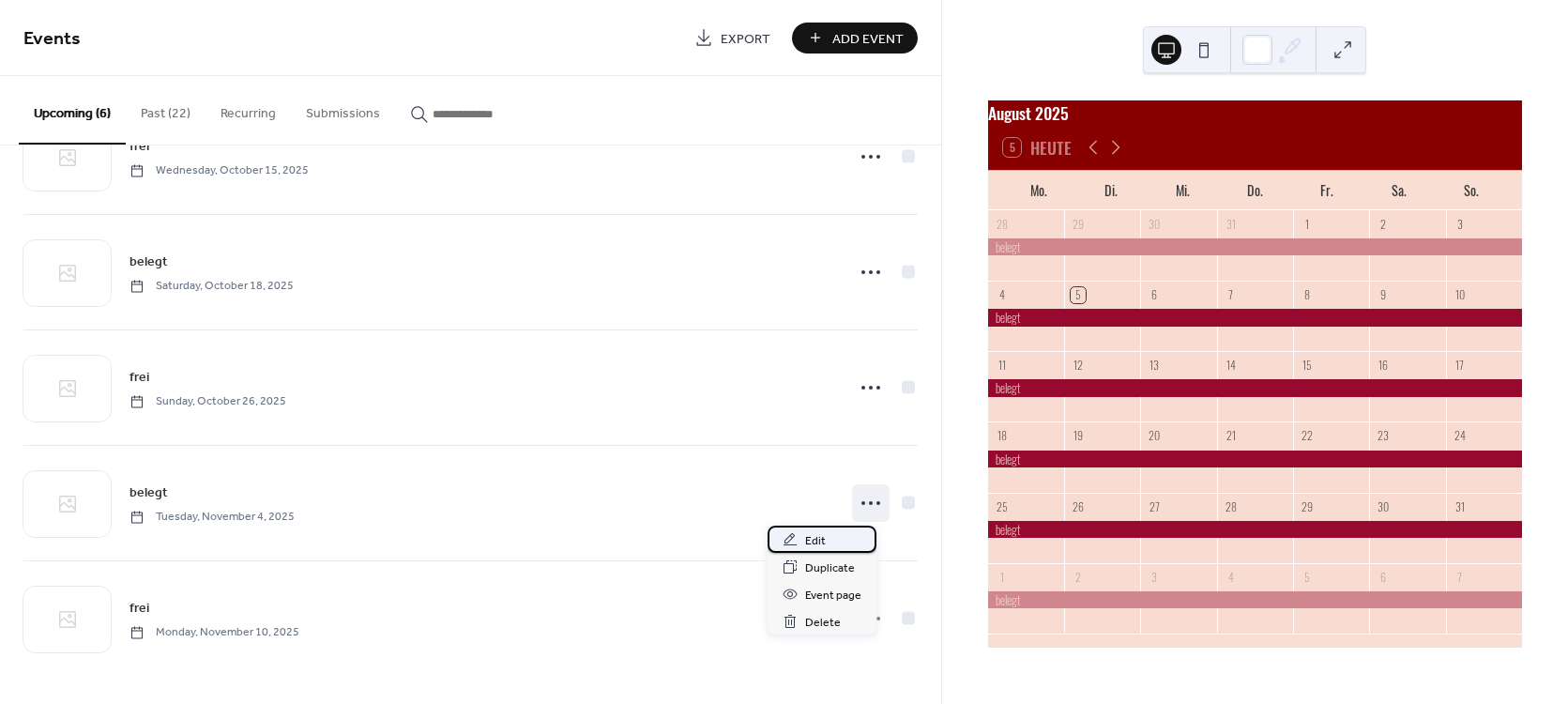 click on "Edit" at bounding box center (815, 541) 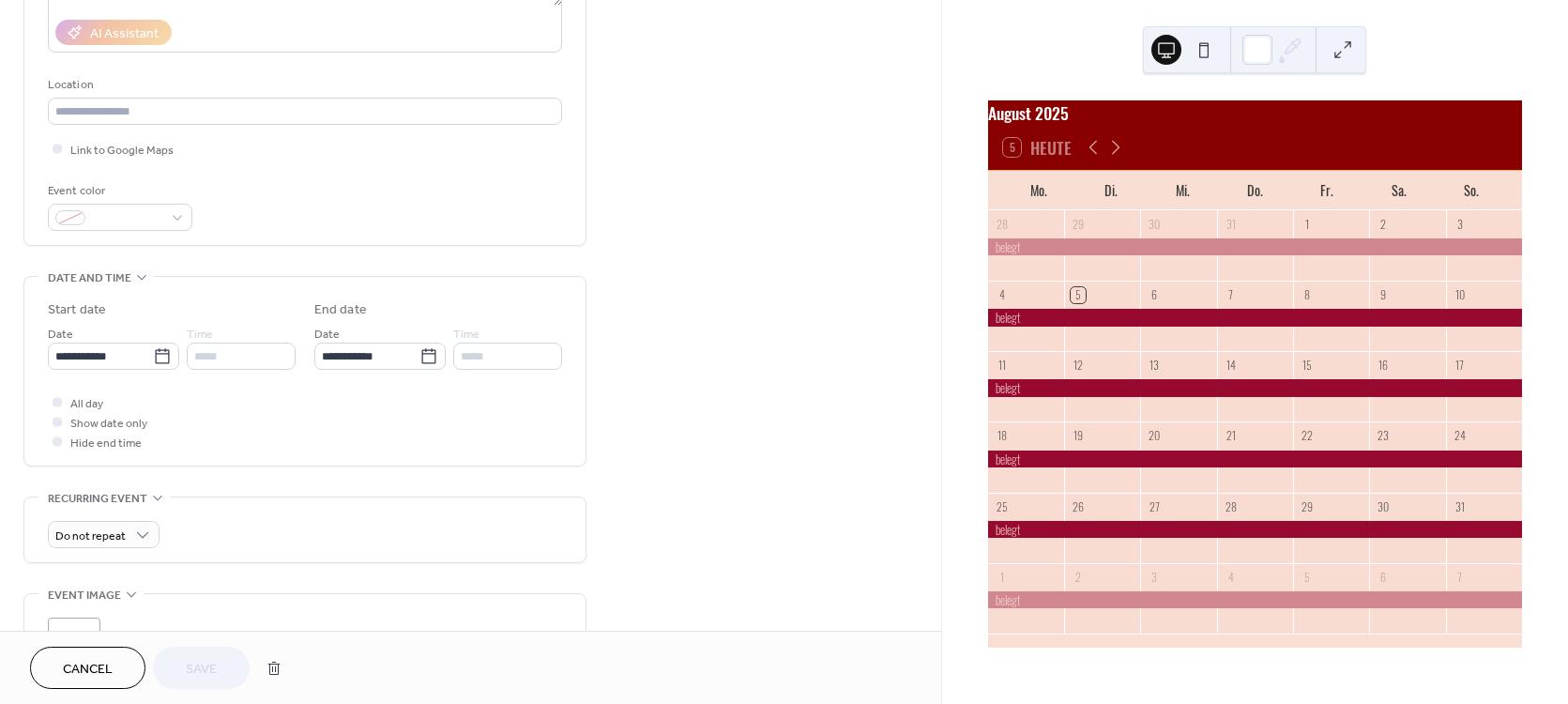 scroll, scrollTop: 372, scrollLeft: 0, axis: vertical 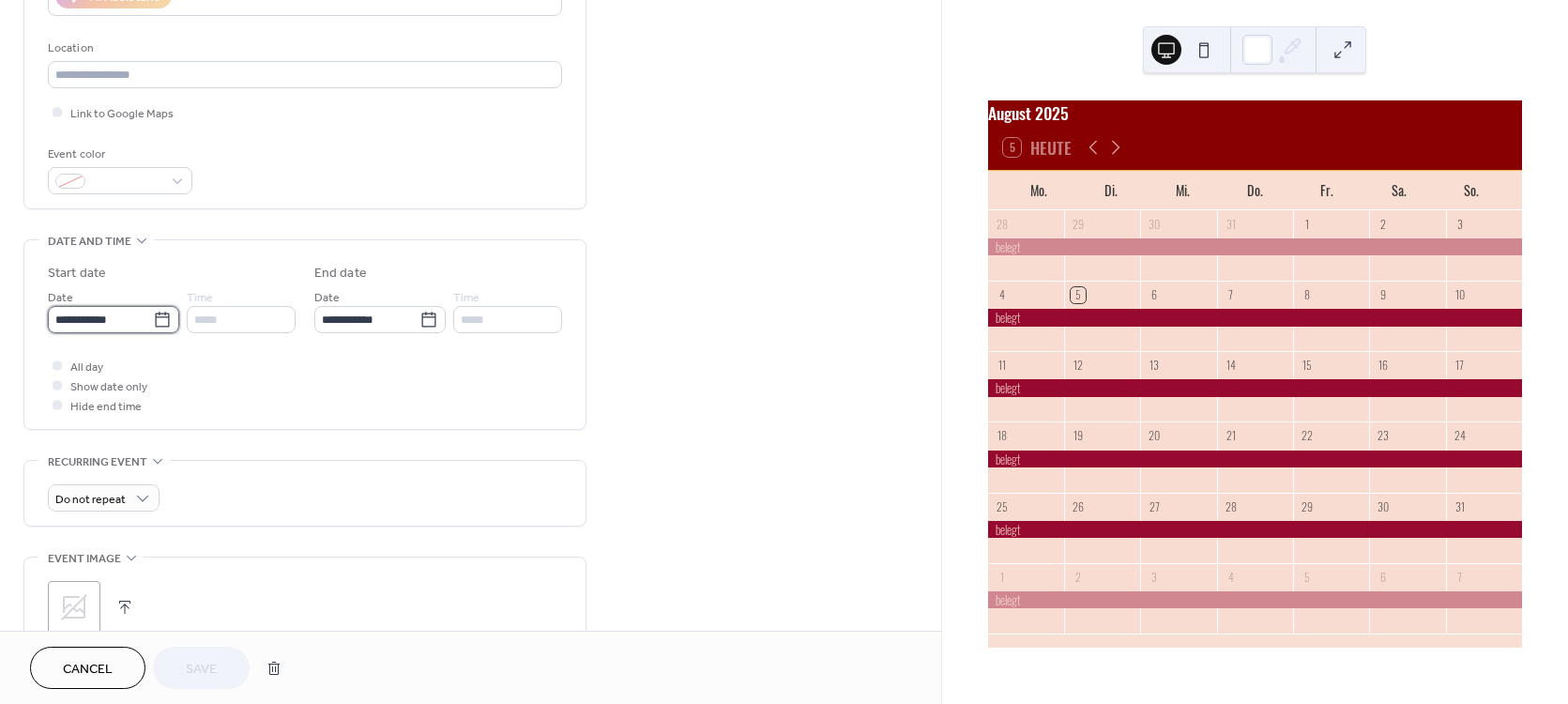 click on "**********" at bounding box center [100, 319] 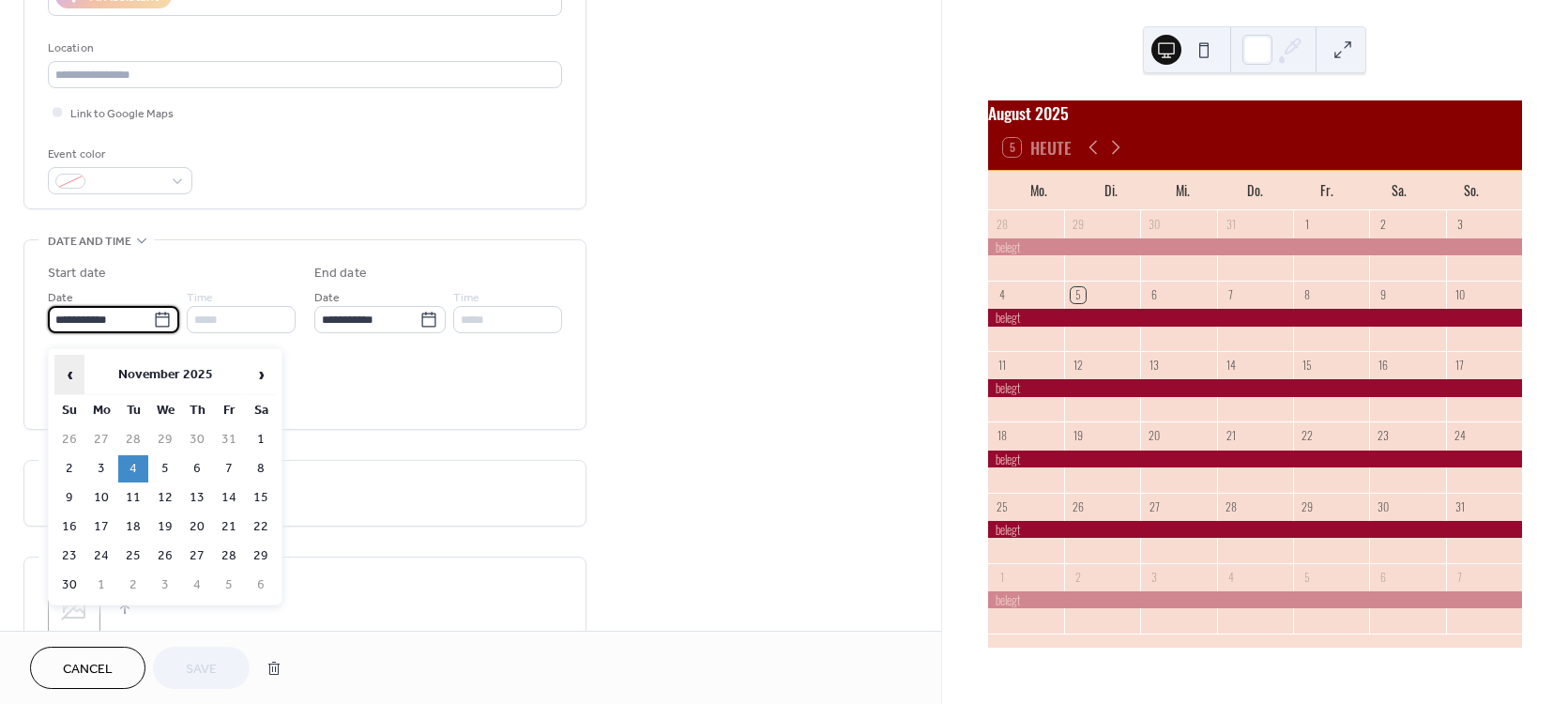 click on "‹" at bounding box center [69, 375] 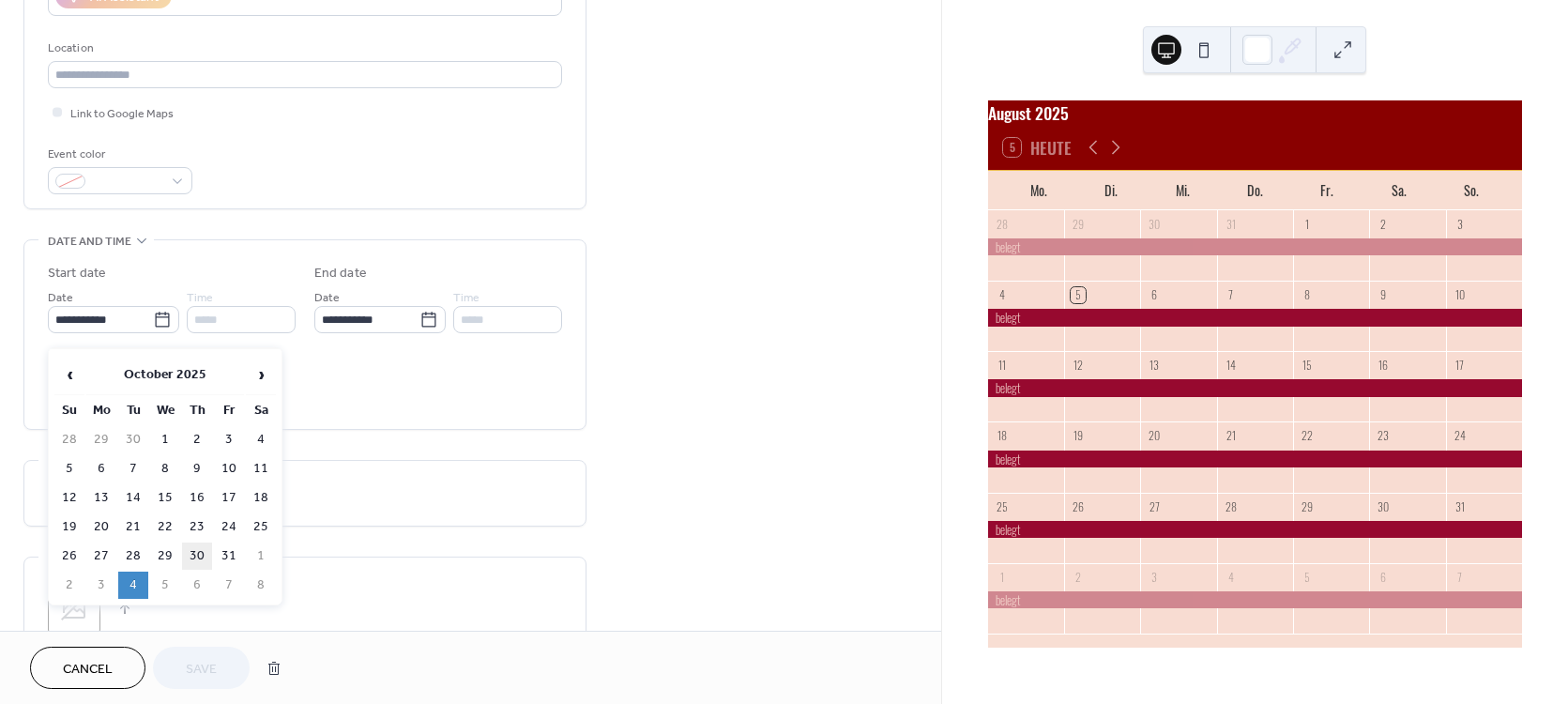 click on "30" at bounding box center [197, 556] 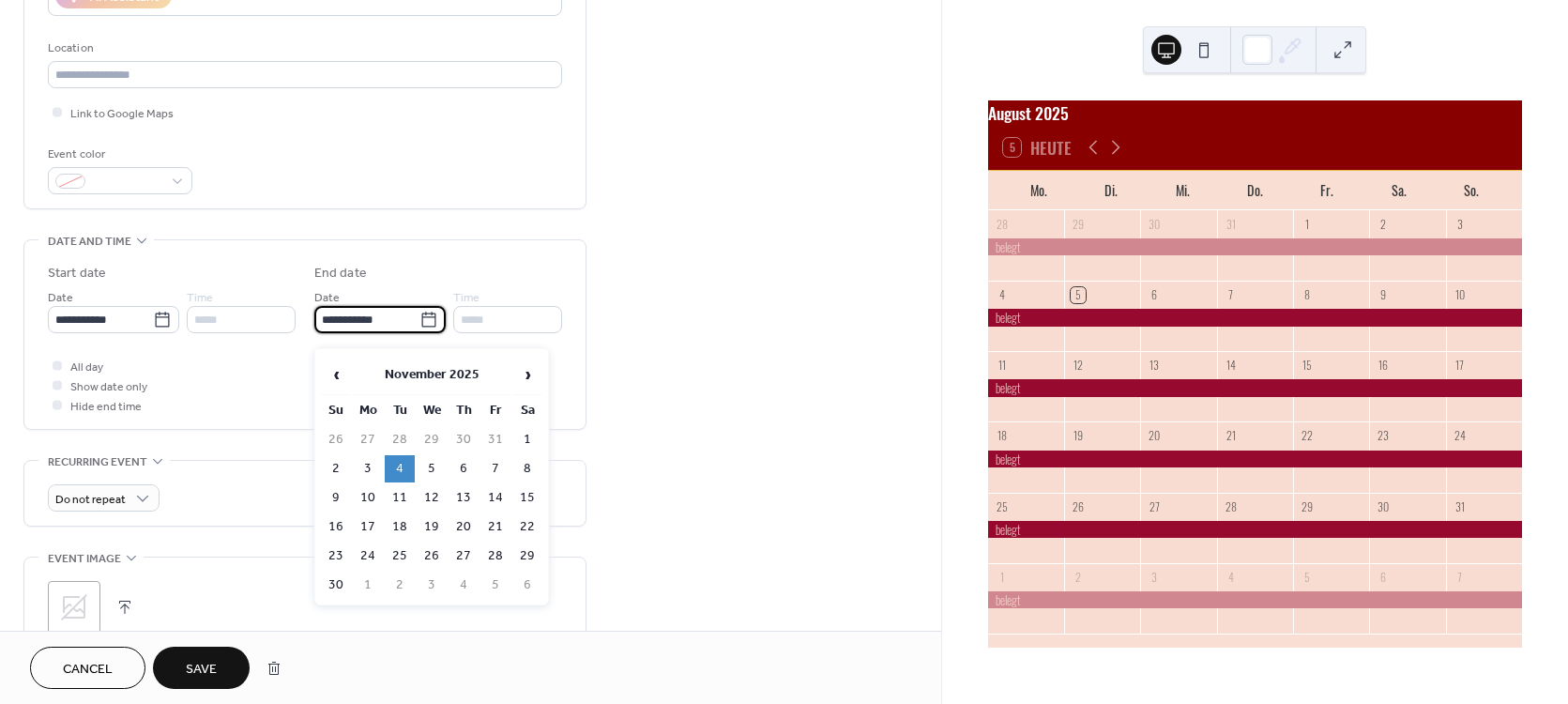 click on "**********" at bounding box center [367, 319] 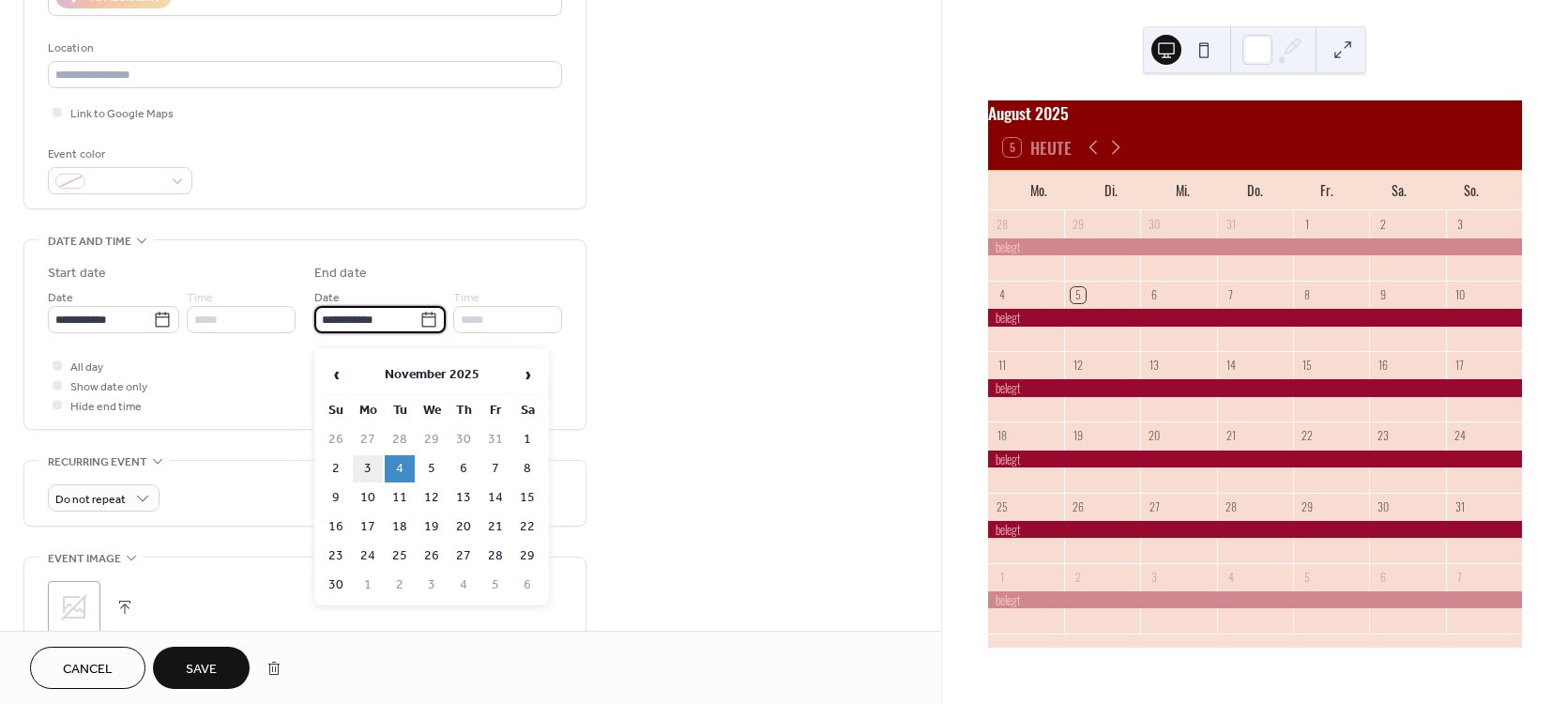 click on "3" at bounding box center [368, 468] 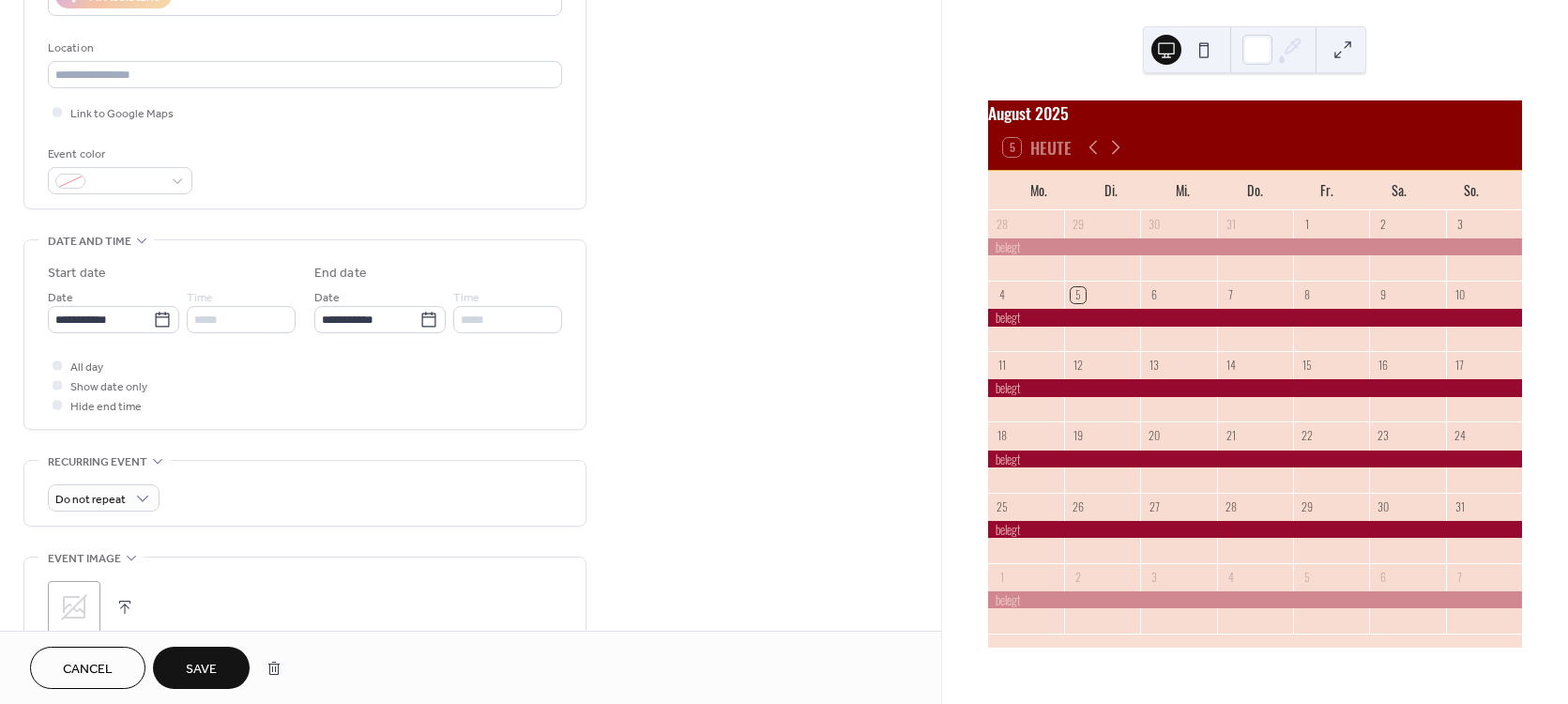click on "Save" at bounding box center [201, 669] 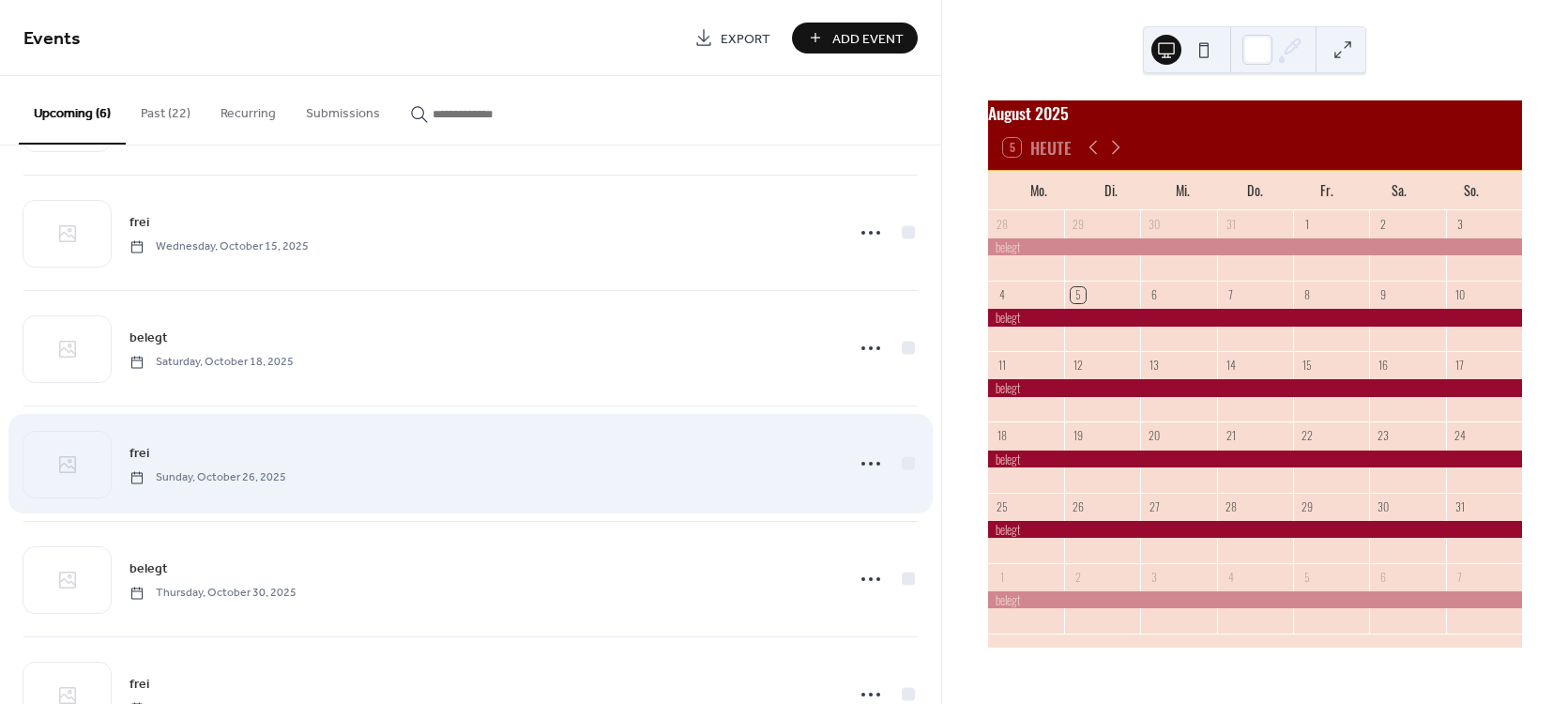 scroll, scrollTop: 191, scrollLeft: 0, axis: vertical 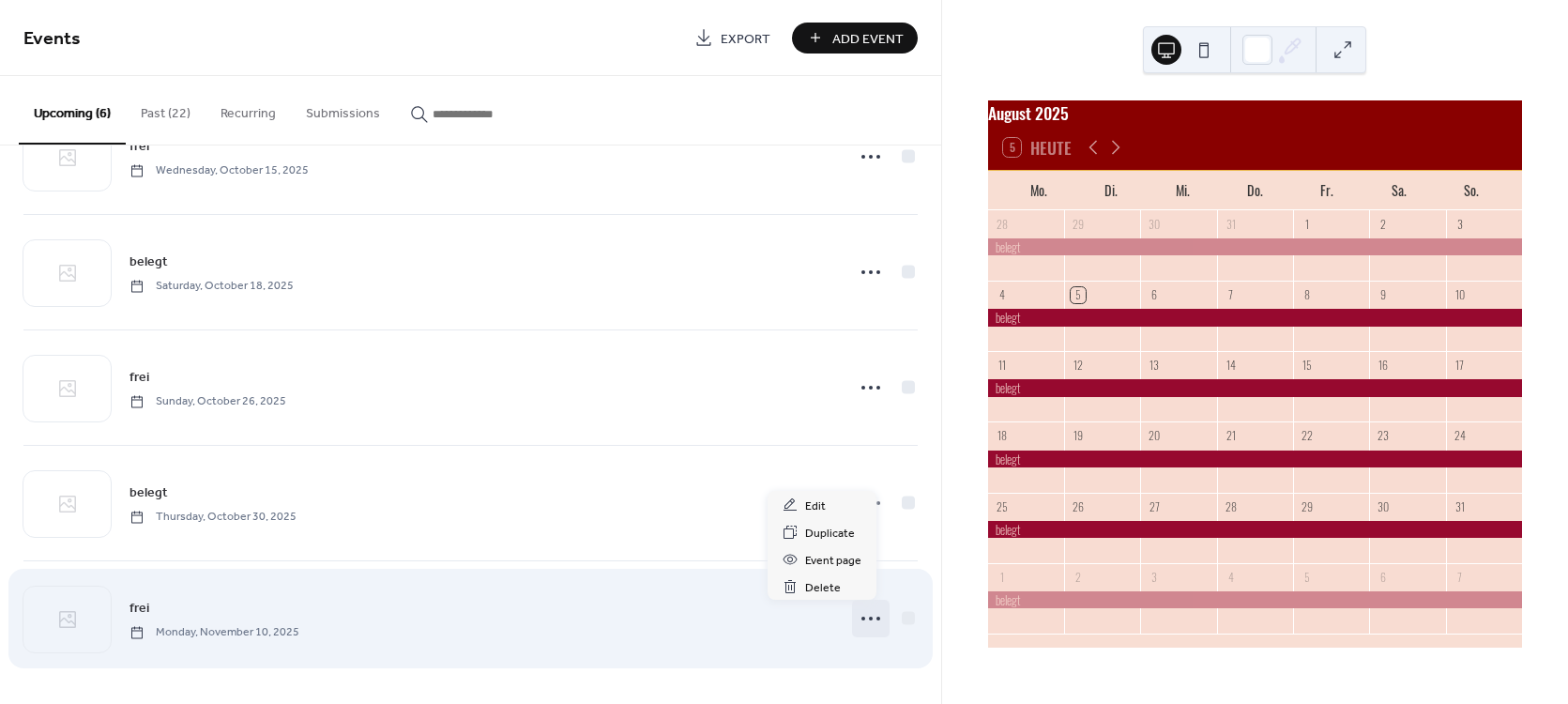 click 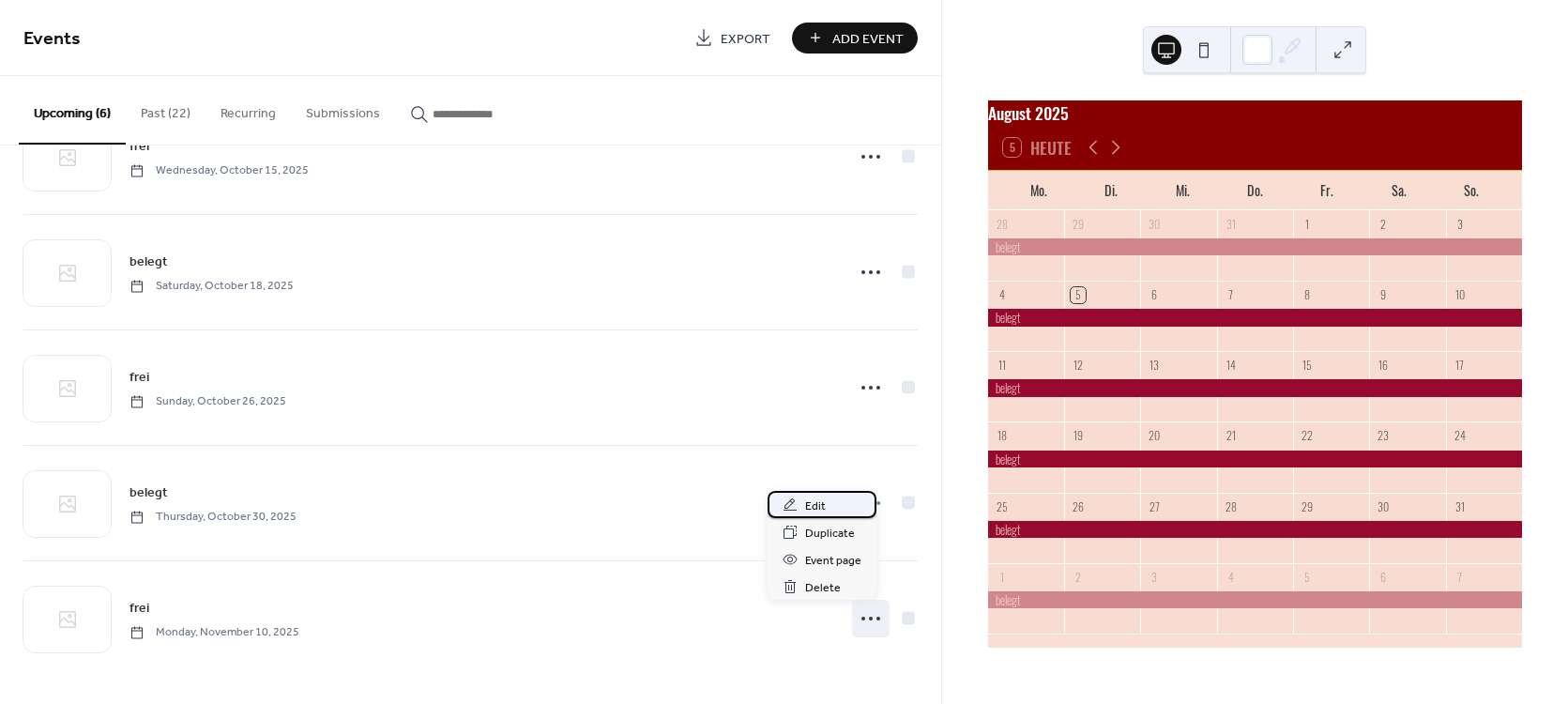 click on "Edit" at bounding box center (815, 506) 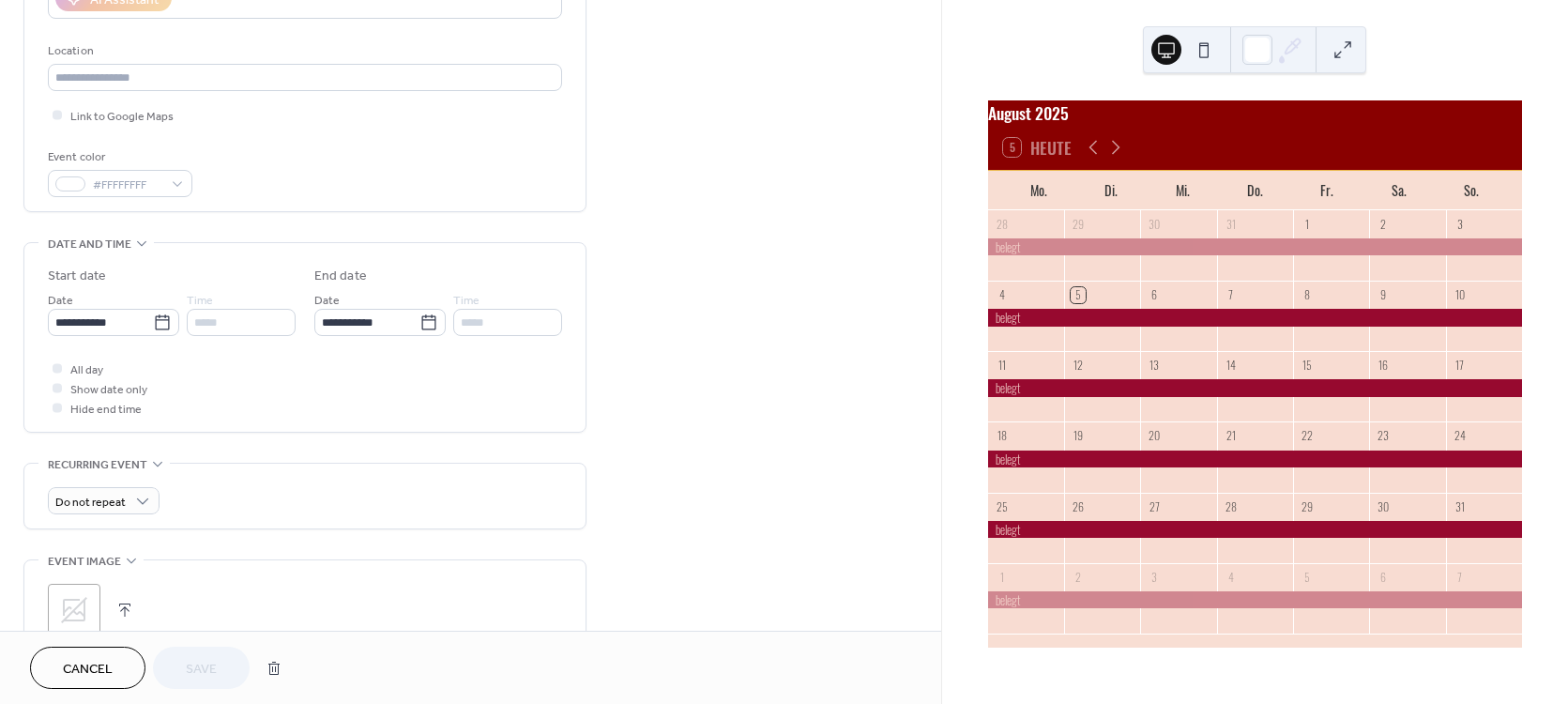 scroll, scrollTop: 417, scrollLeft: 0, axis: vertical 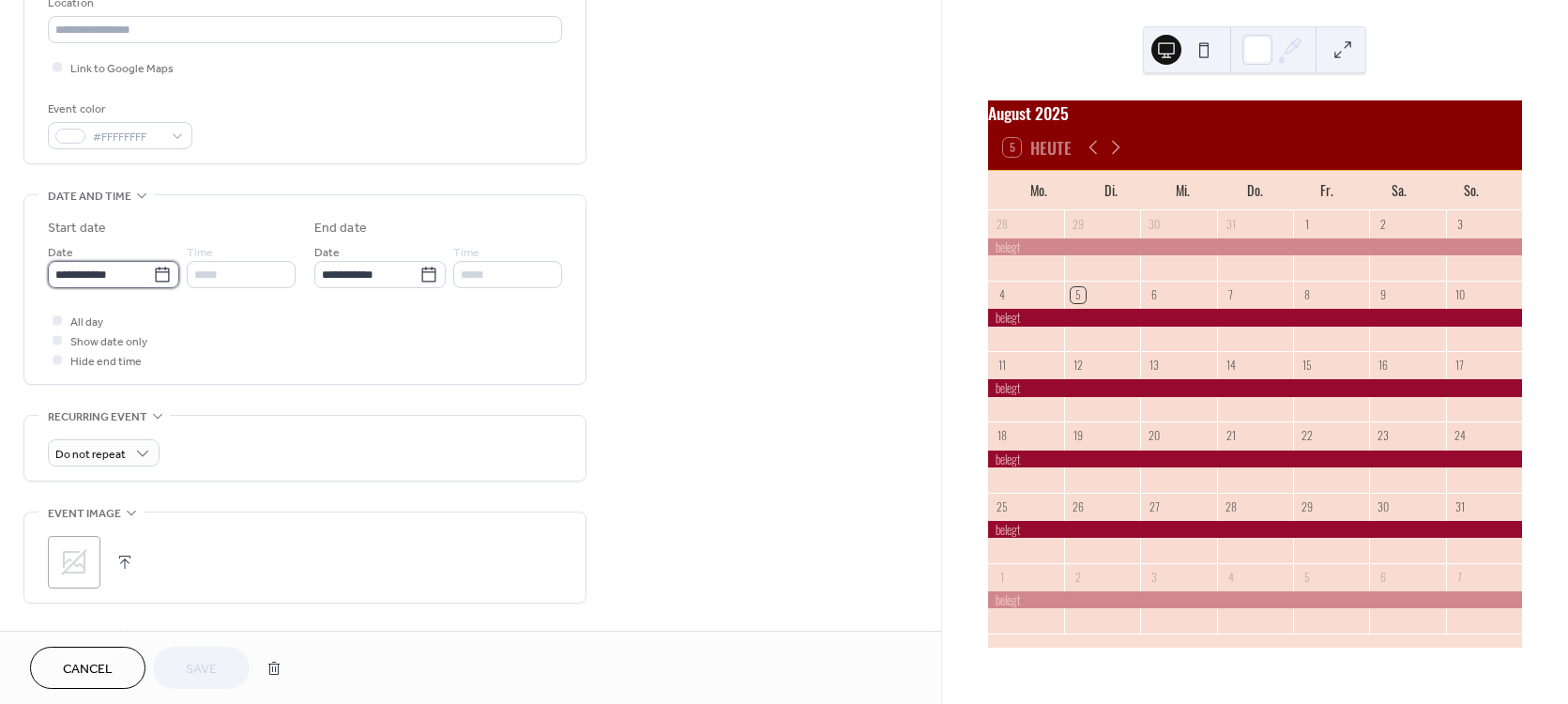 click on "**********" at bounding box center (100, 274) 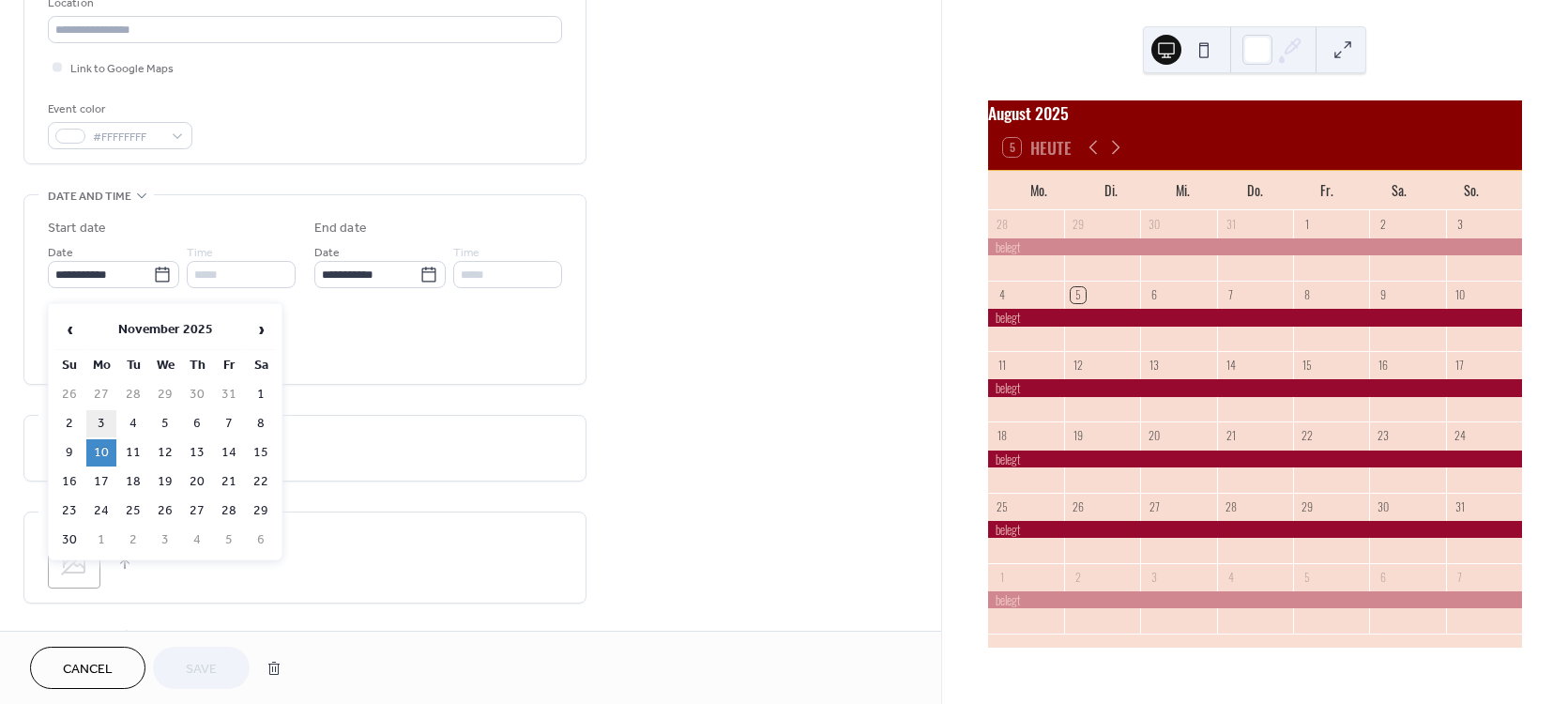 click on "3" at bounding box center [101, 423] 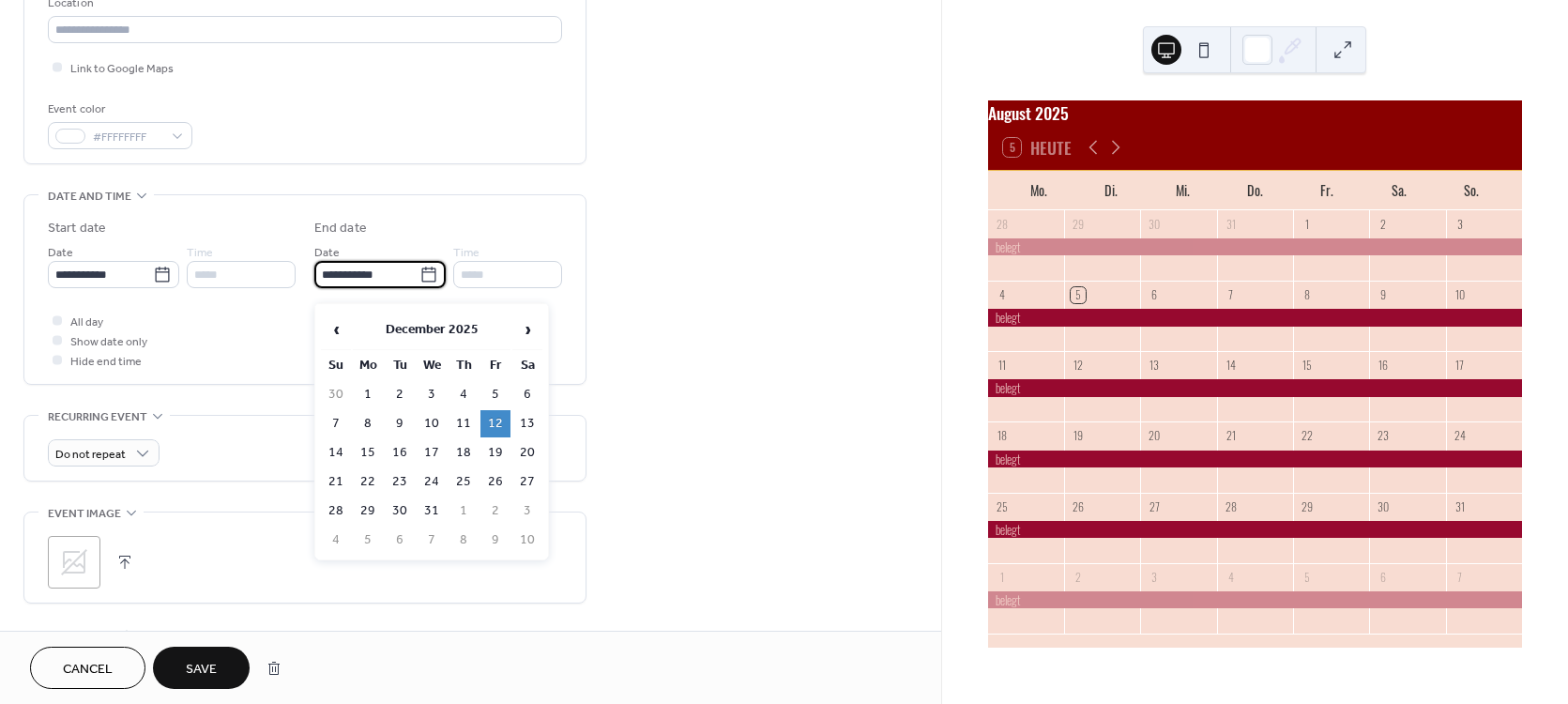 click on "**********" at bounding box center (367, 274) 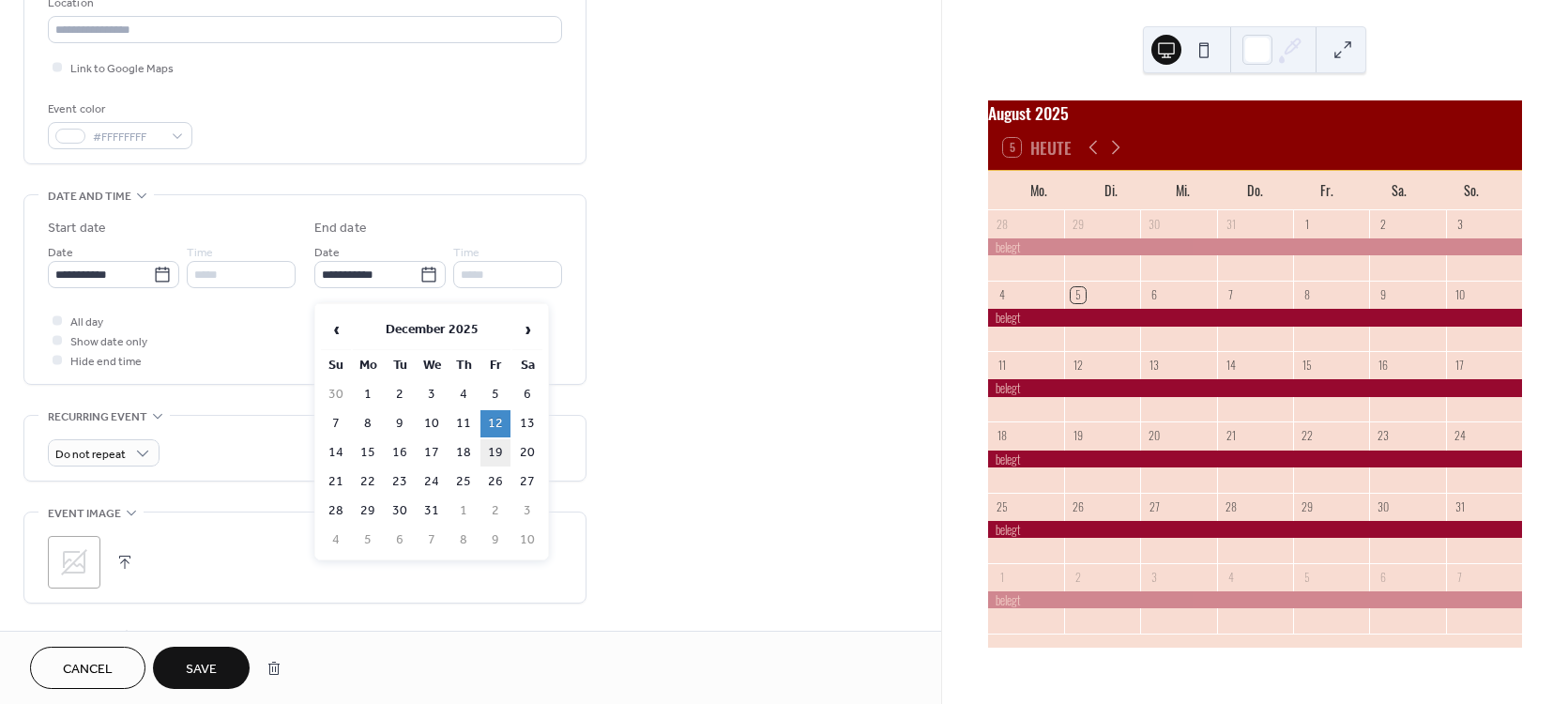 click on "19" at bounding box center [495, 452] 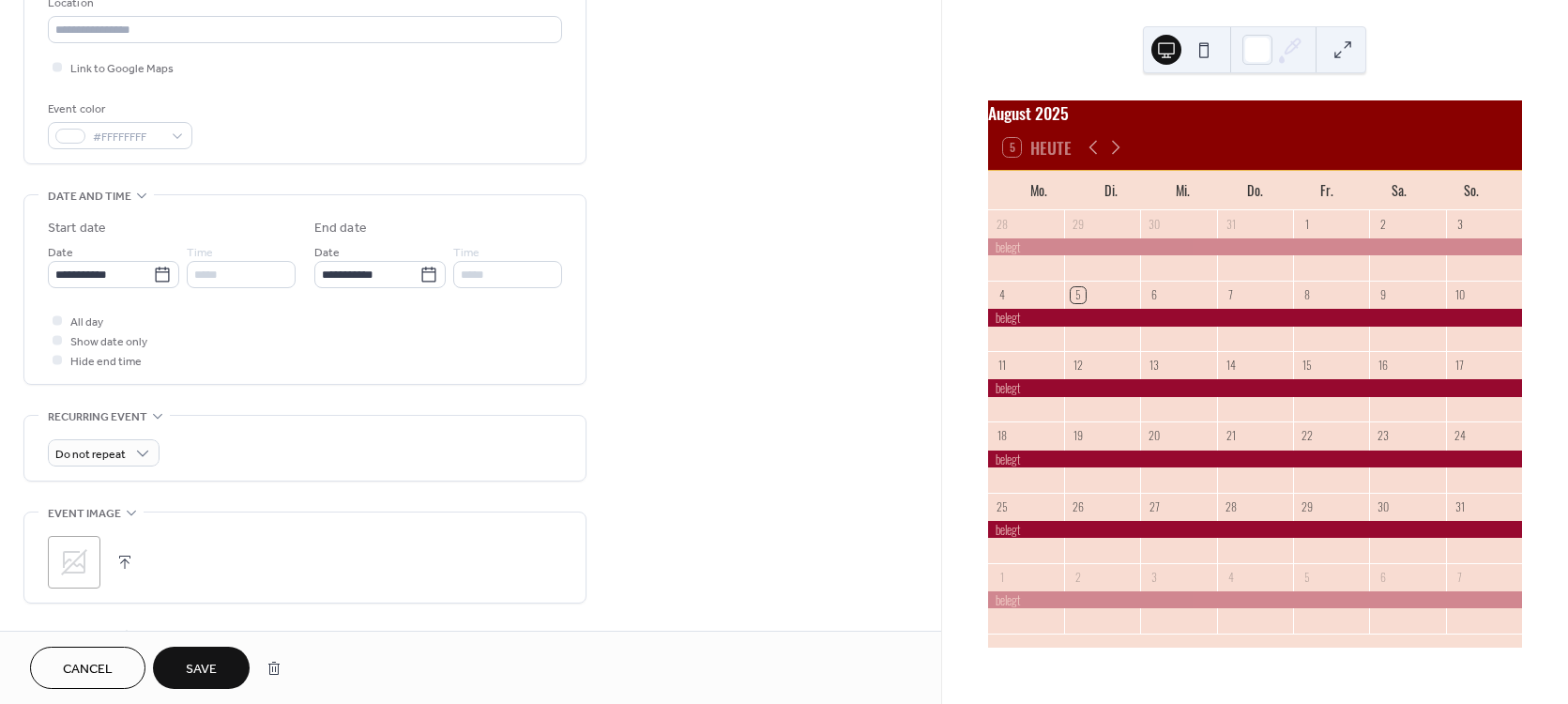 click on "Save" at bounding box center [201, 669] 